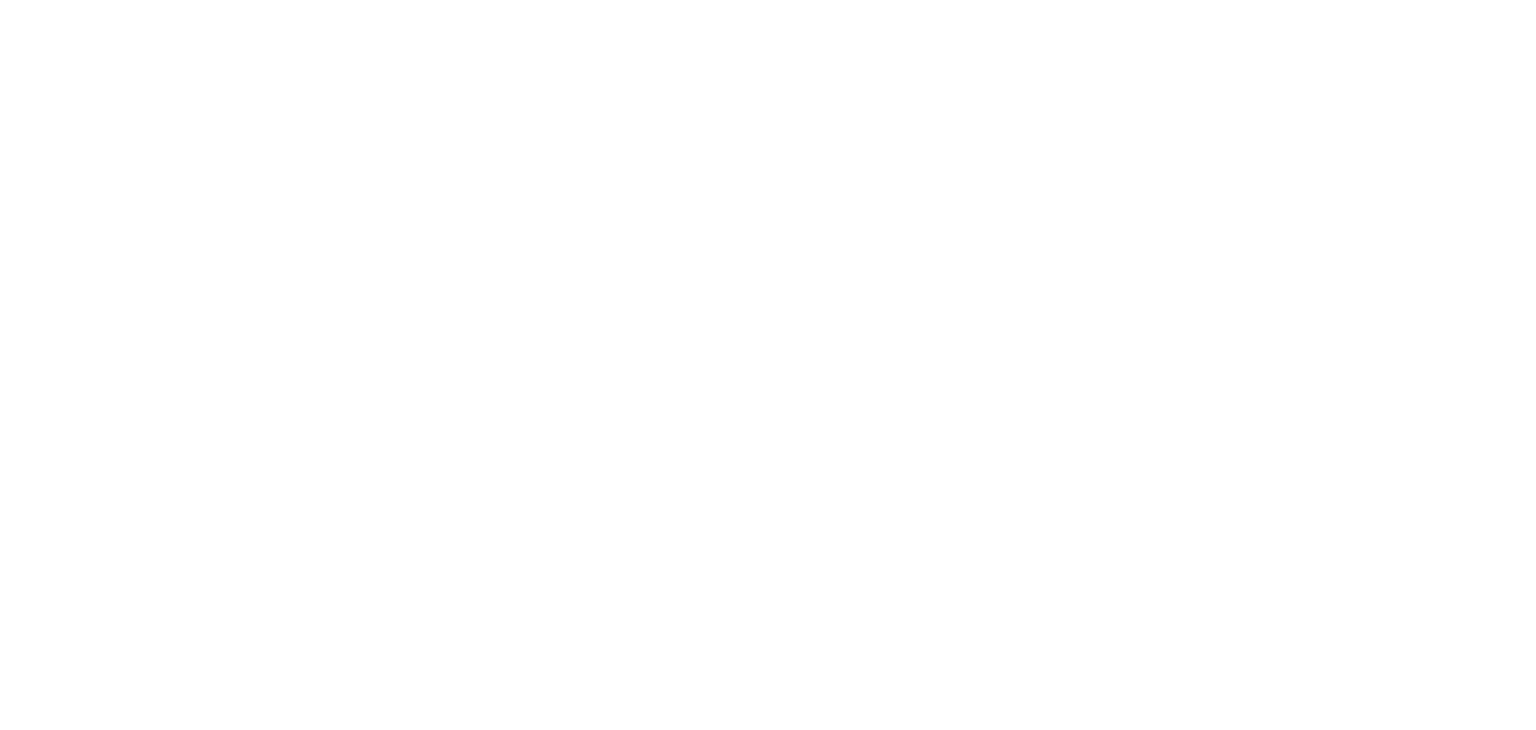 scroll, scrollTop: 0, scrollLeft: 0, axis: both 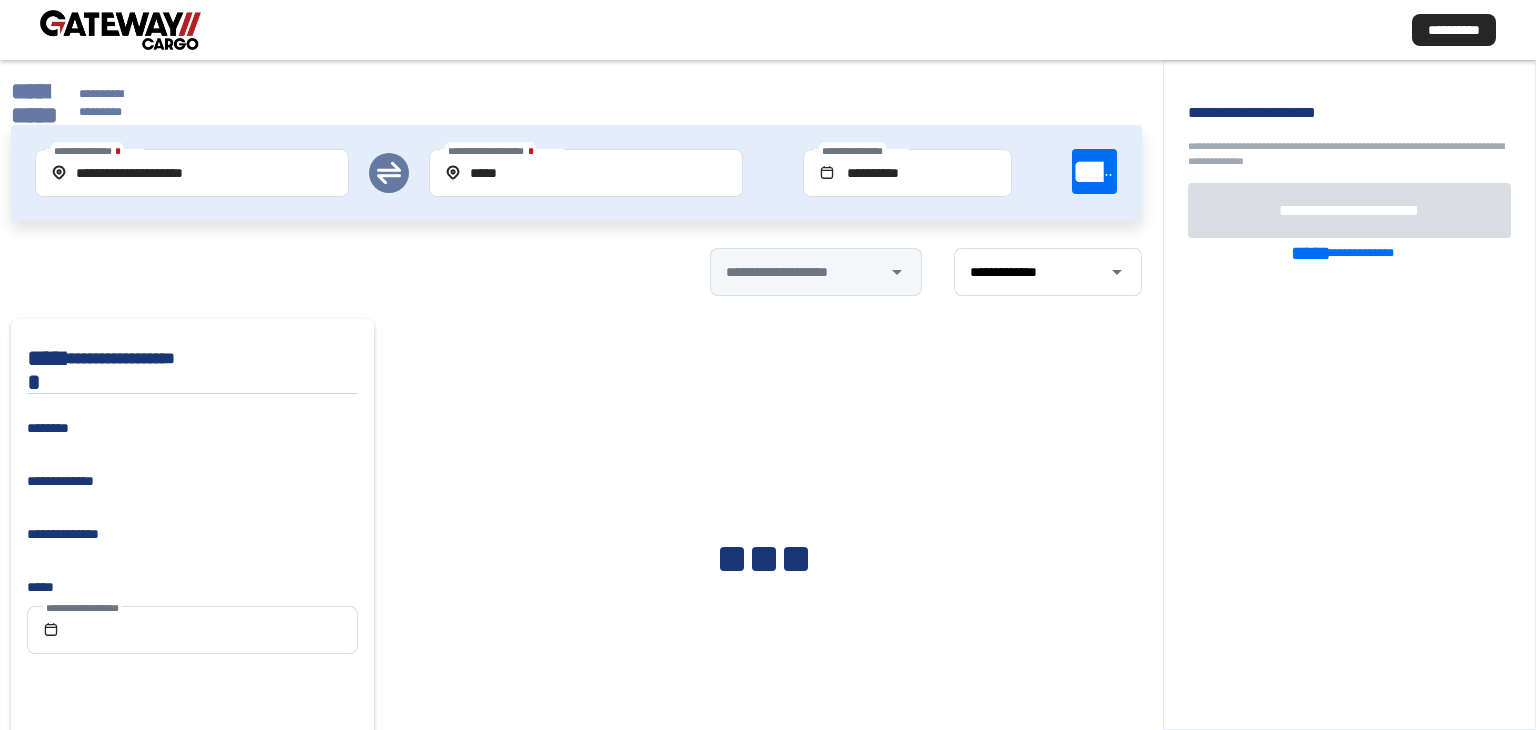 click on "**********" 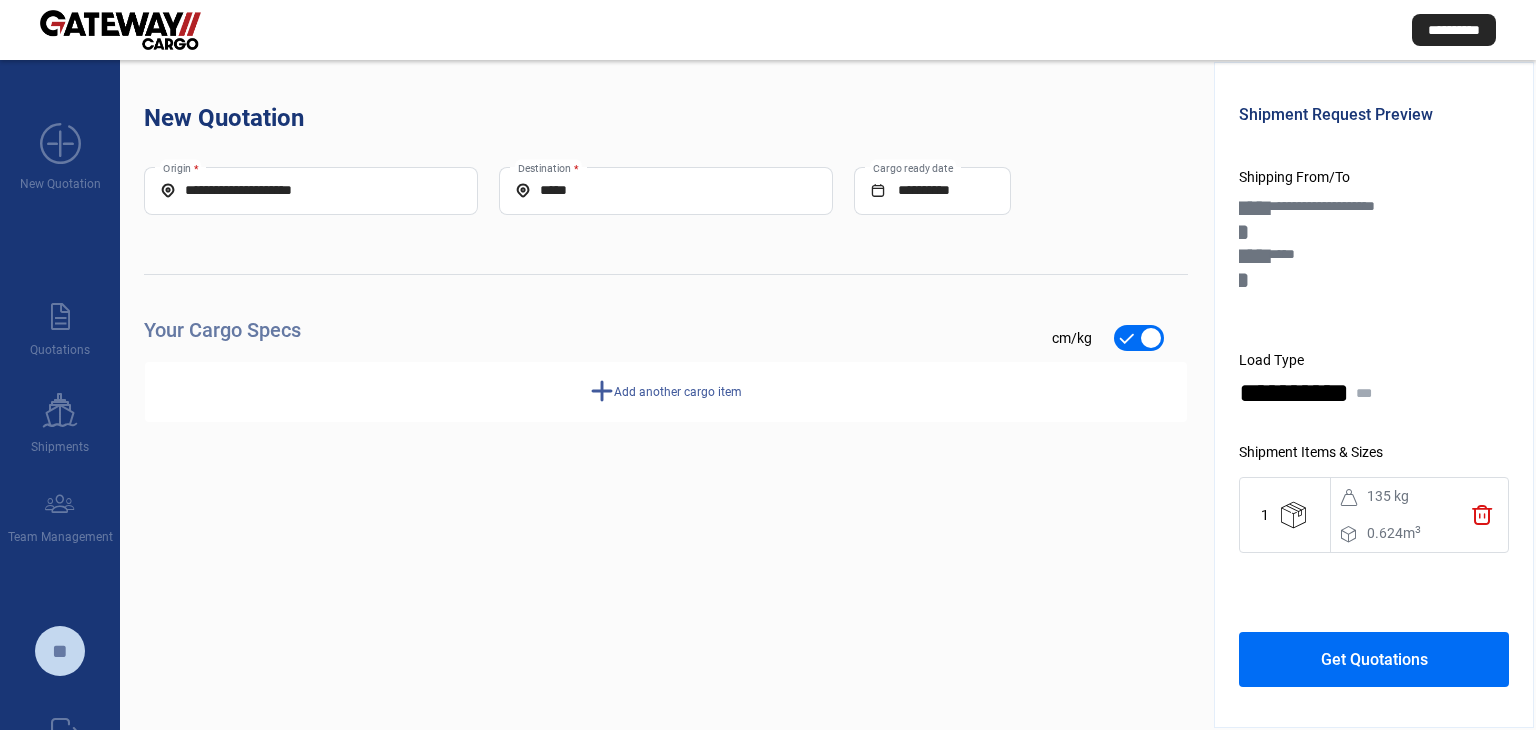 click on "**********" 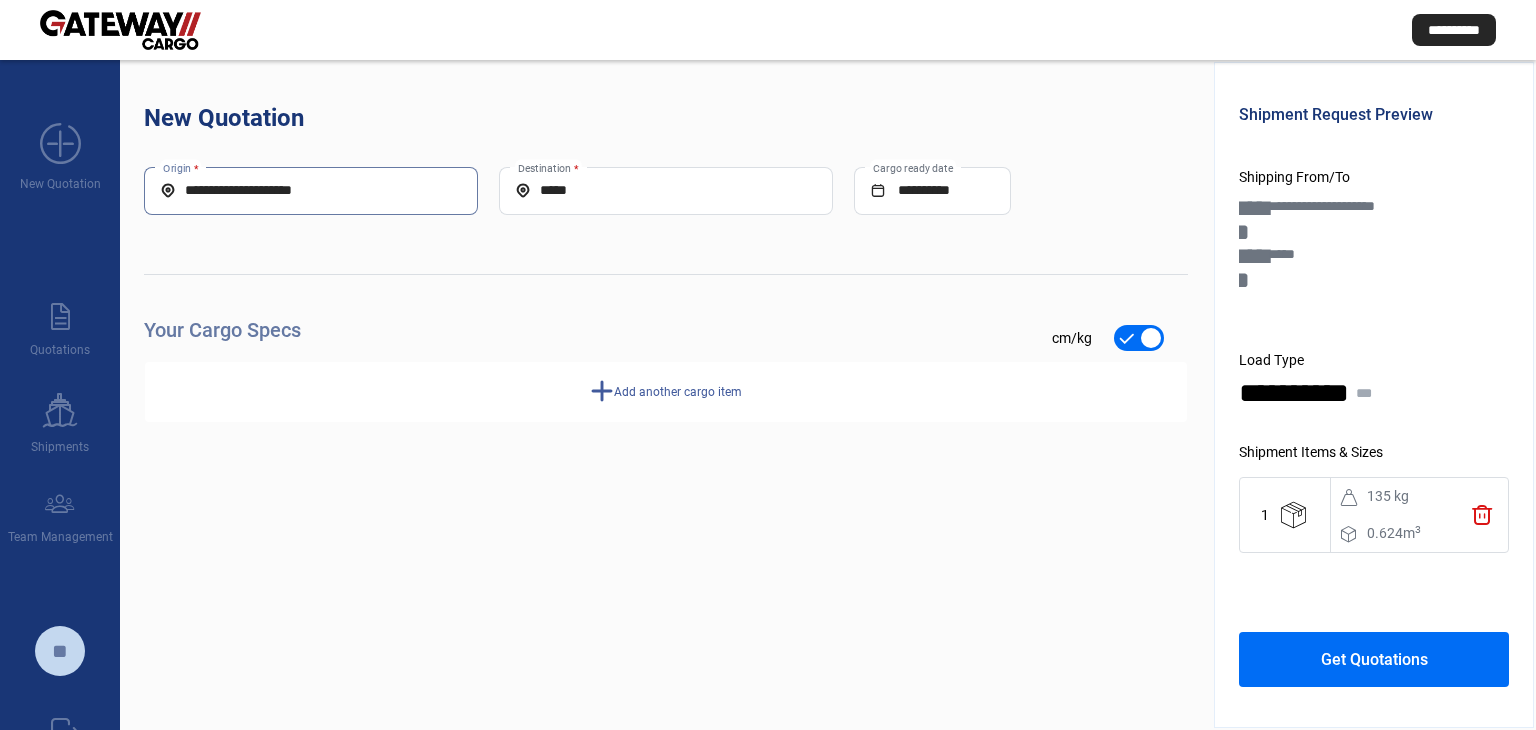 drag, startPoint x: 382, startPoint y: 188, endPoint x: 178, endPoint y: 190, distance: 204.0098 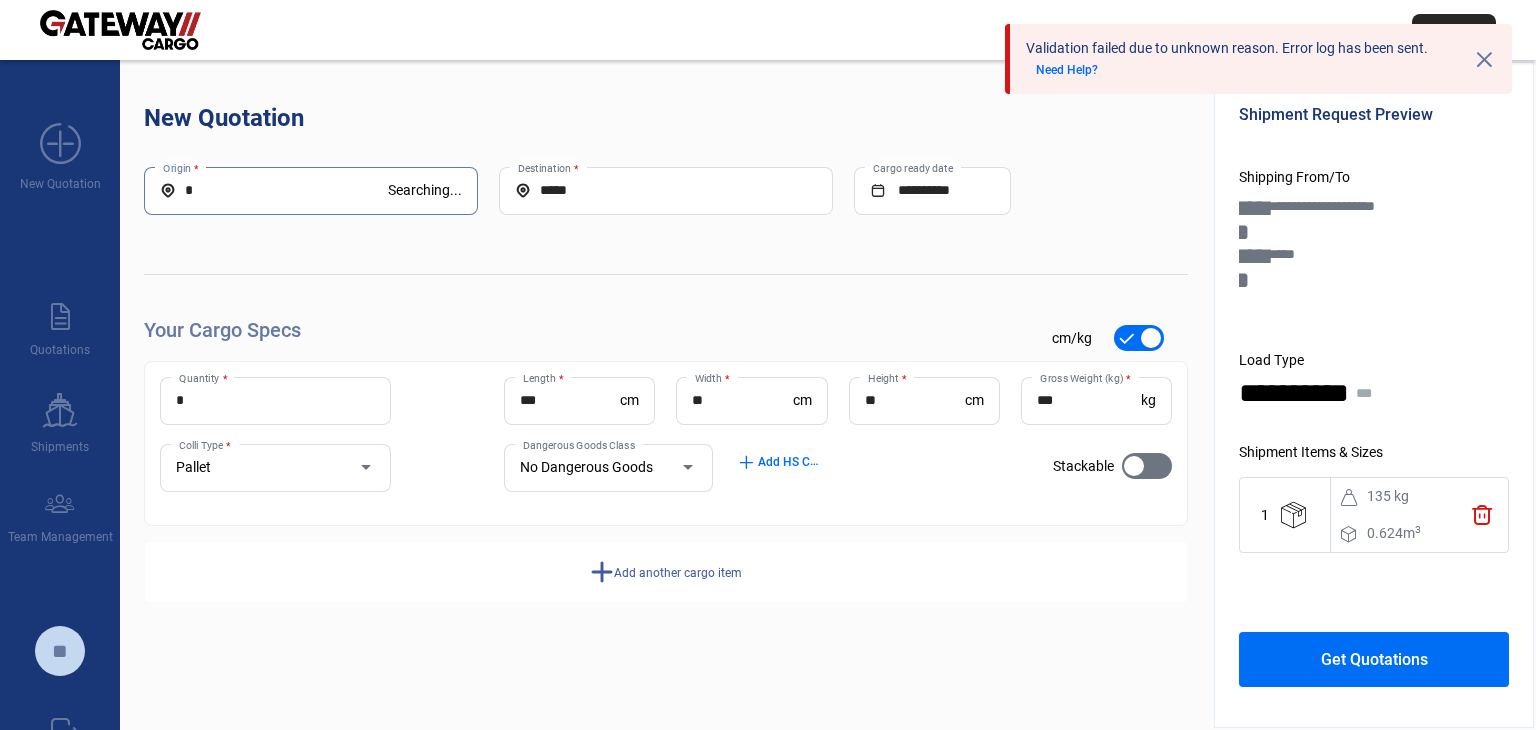 paste on "**********" 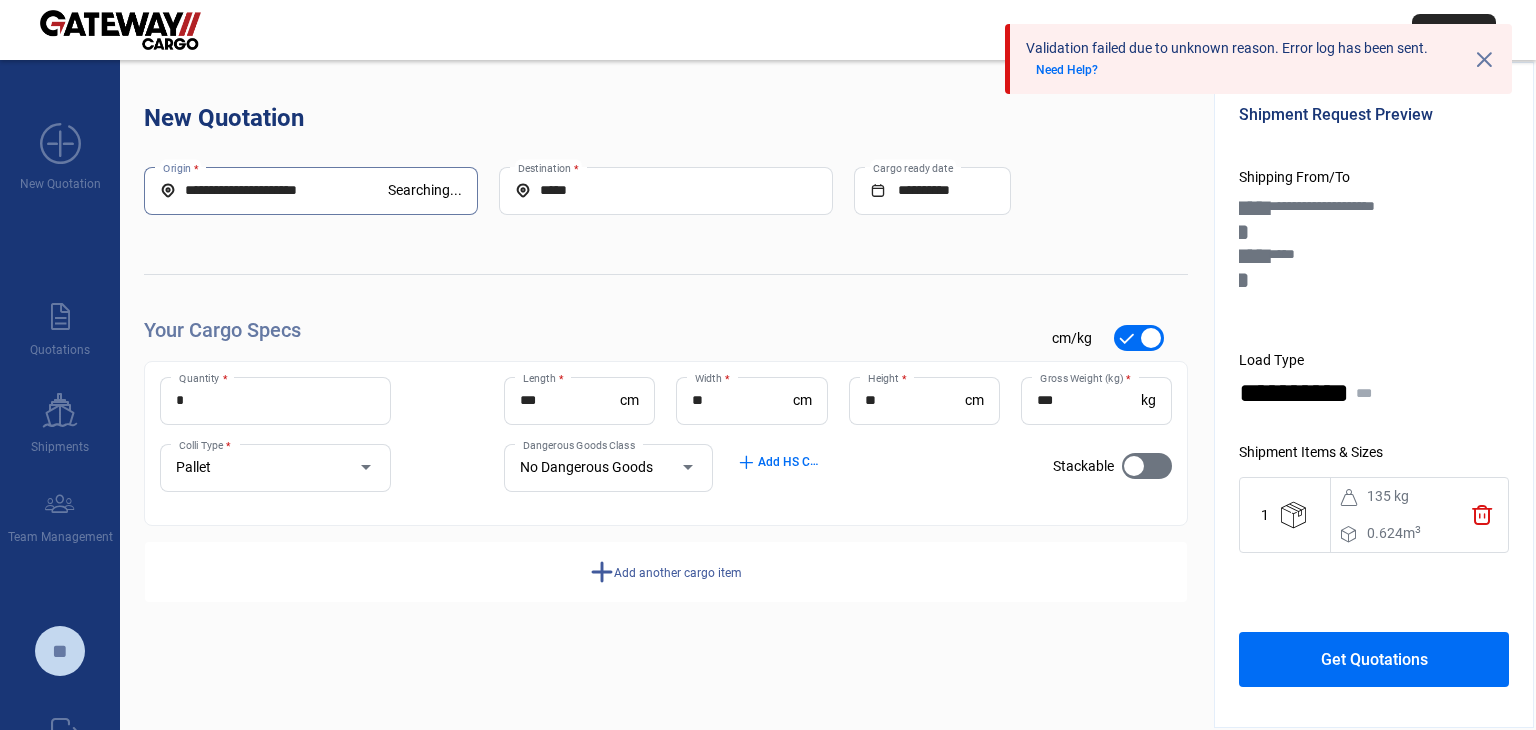 type on "**********" 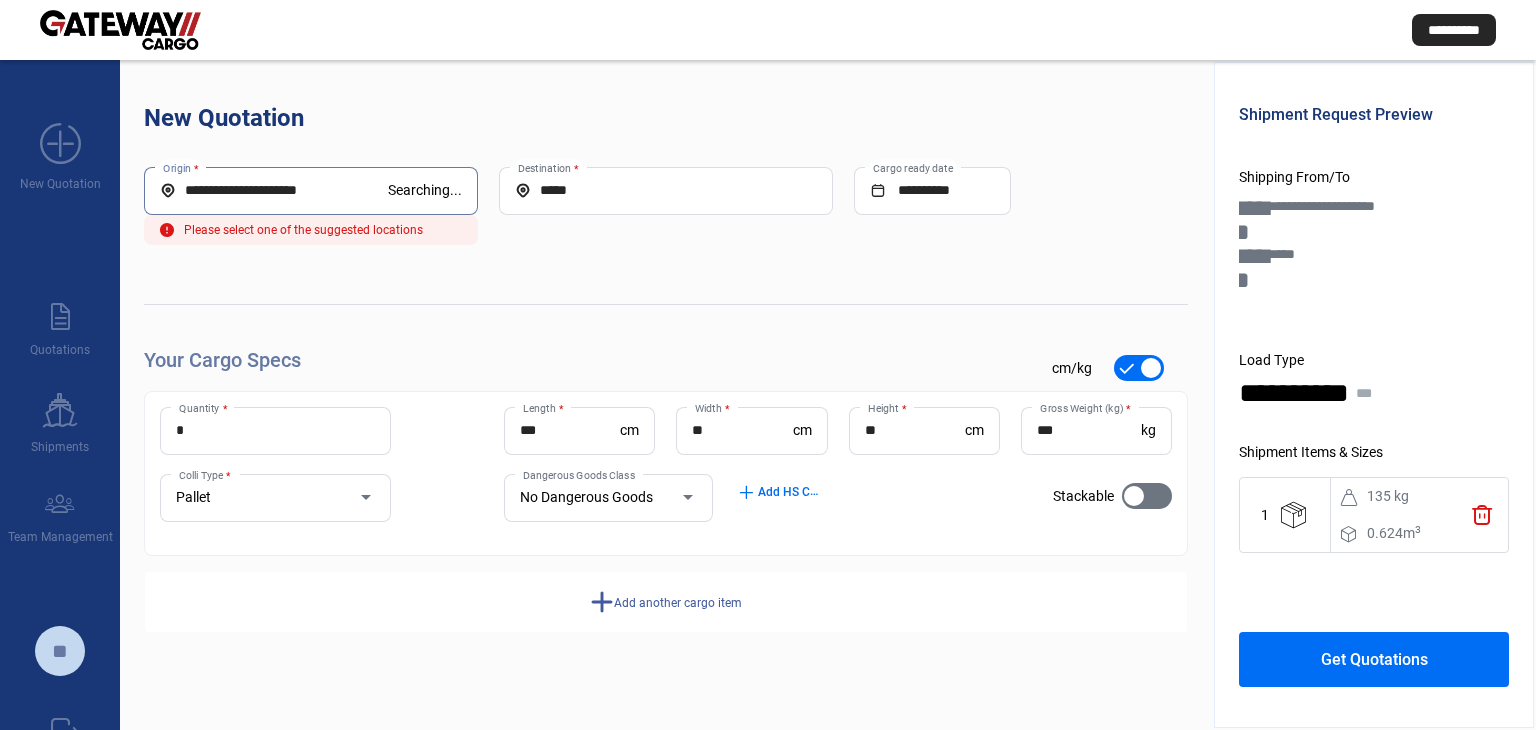 click on "**********" at bounding box center [274, 190] 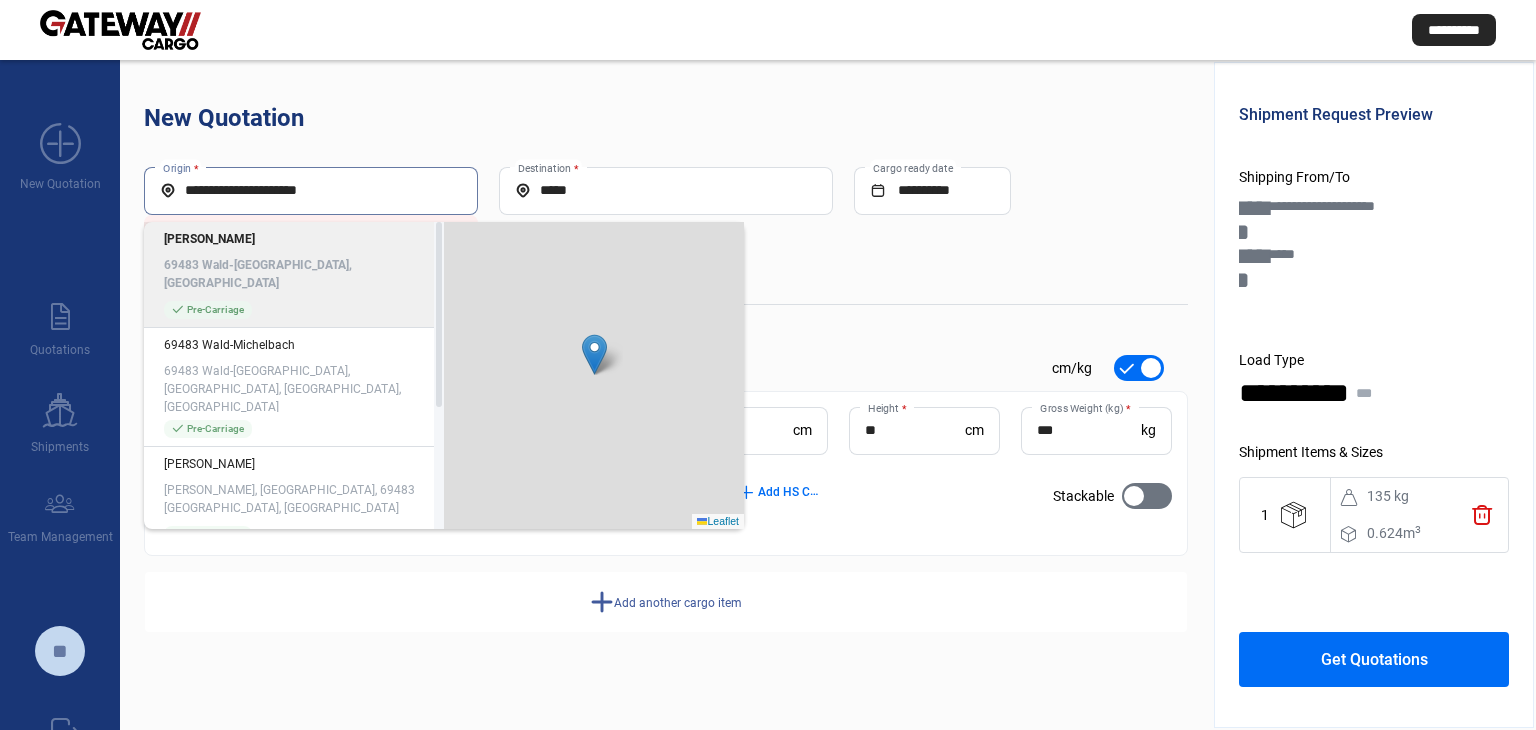 click on "Wald-[GEOGRAPHIC_DATA] 69483 Wald-[GEOGRAPHIC_DATA], [GEOGRAPHIC_DATA]" 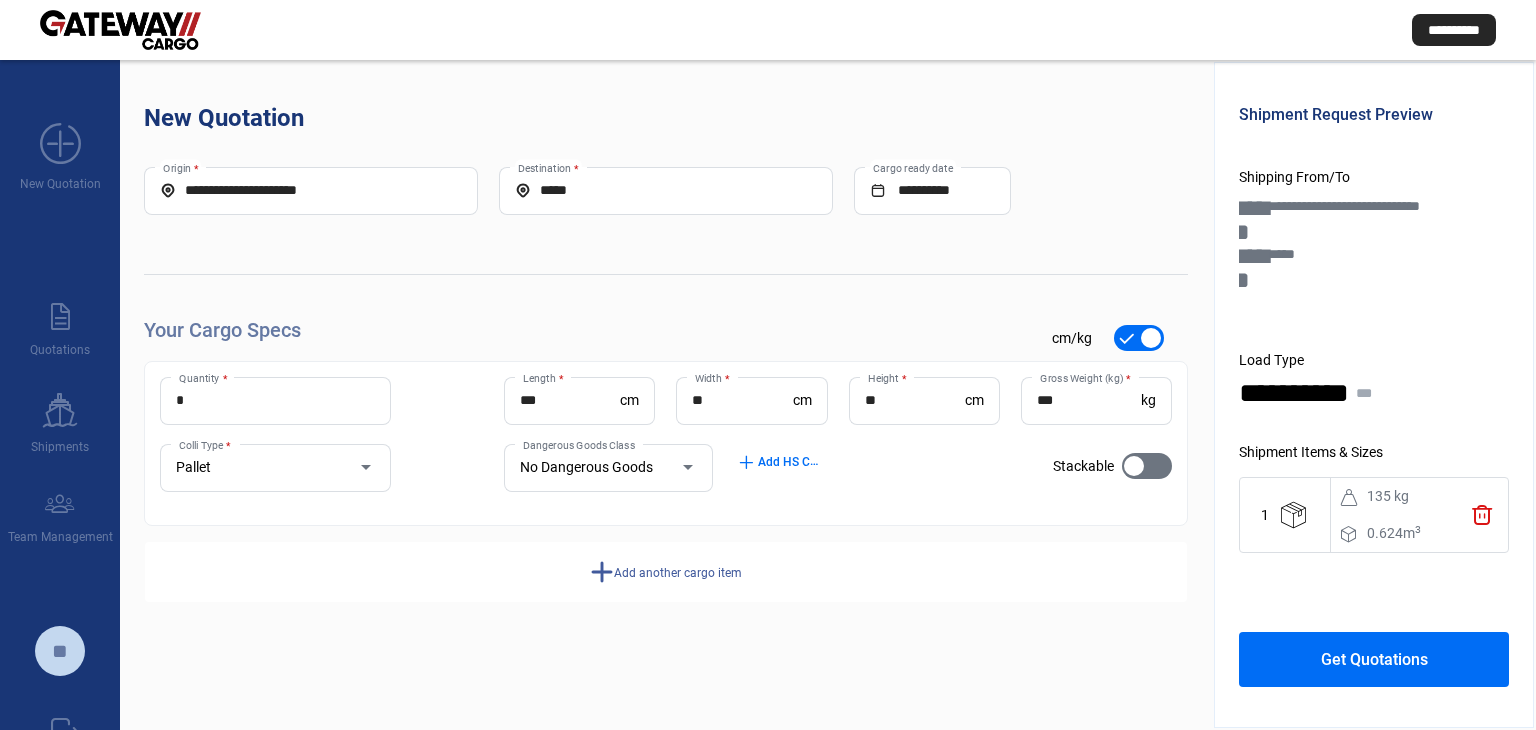 click on "*****" at bounding box center [666, 190] 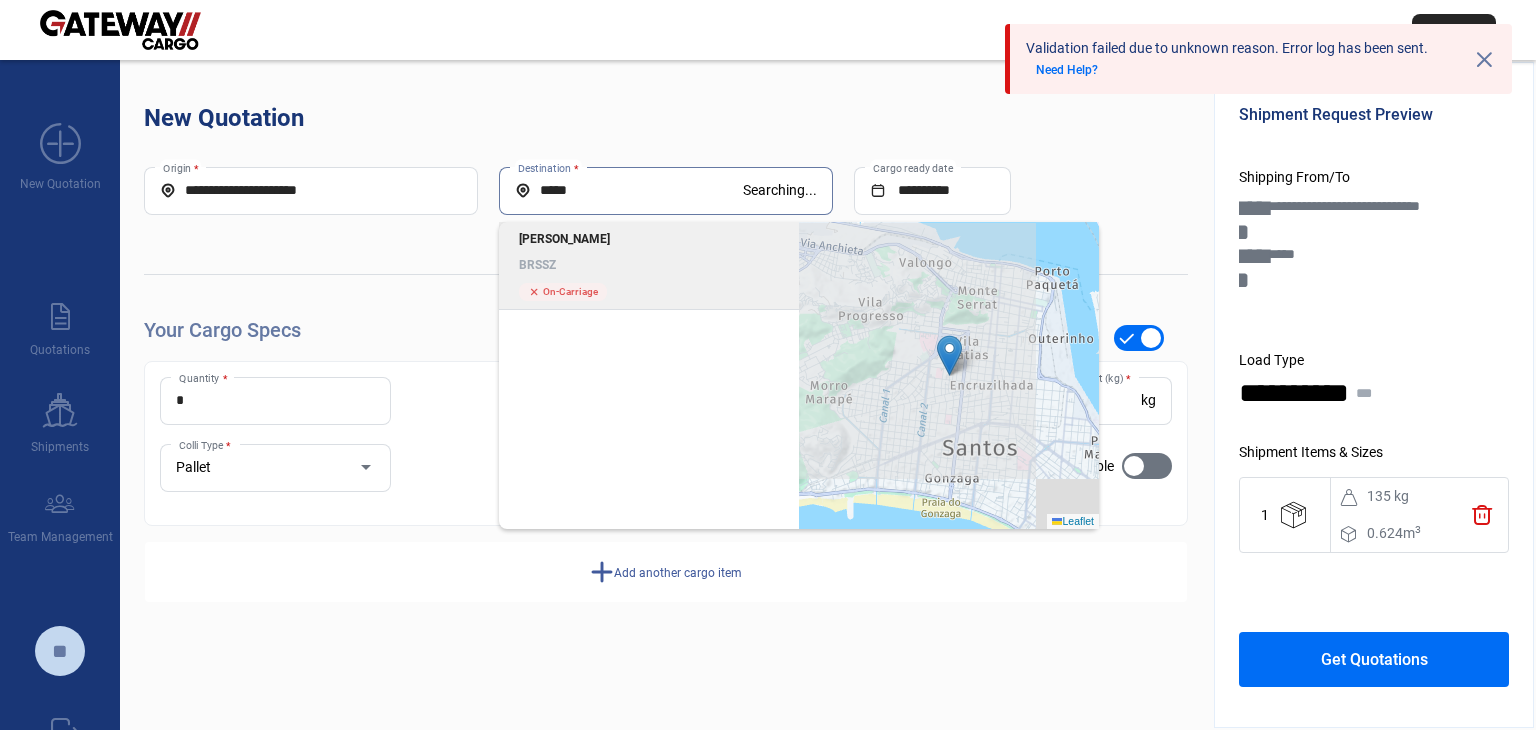 drag, startPoint x: 600, startPoint y: 193, endPoint x: 515, endPoint y: 183, distance: 85.58621 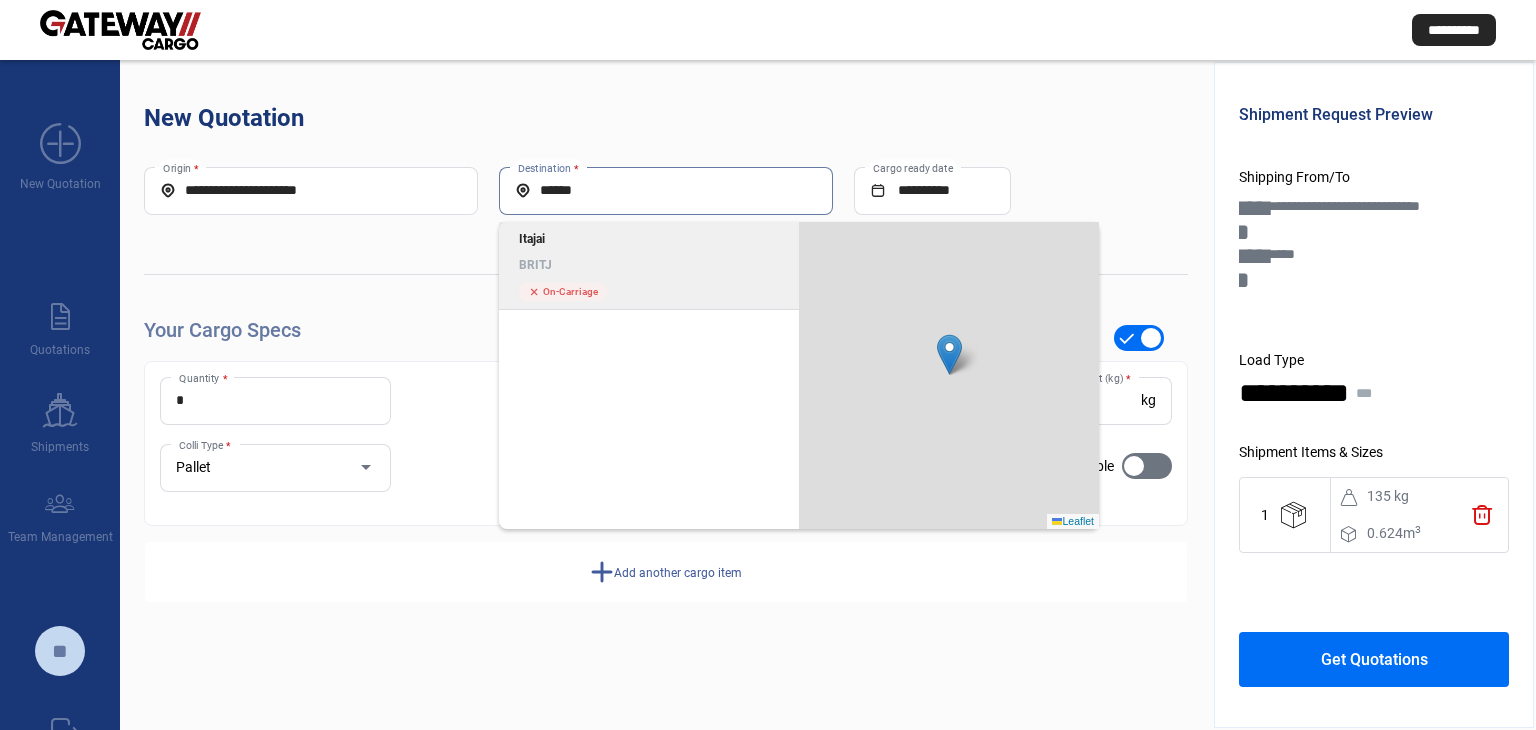 type on "******" 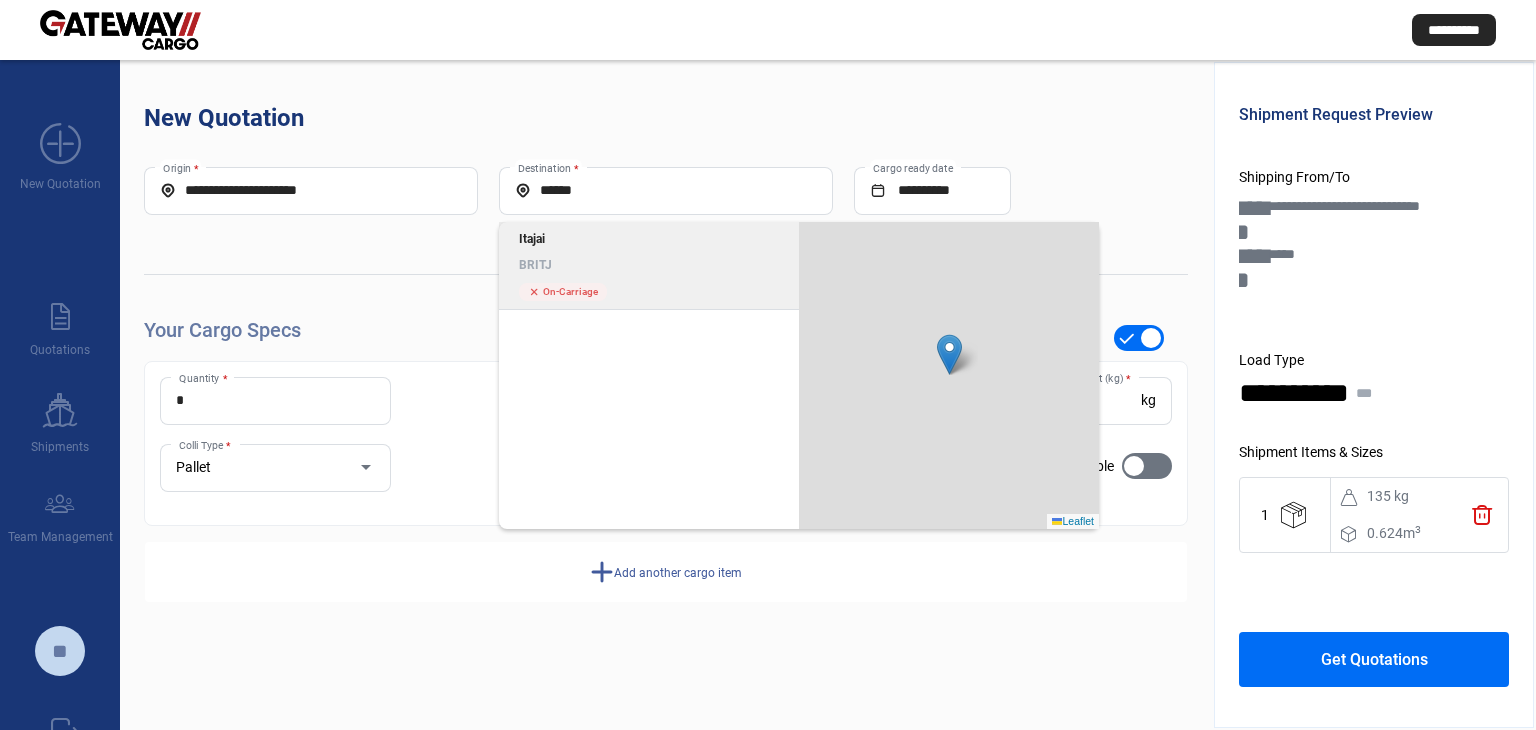 click on "BRITJ" 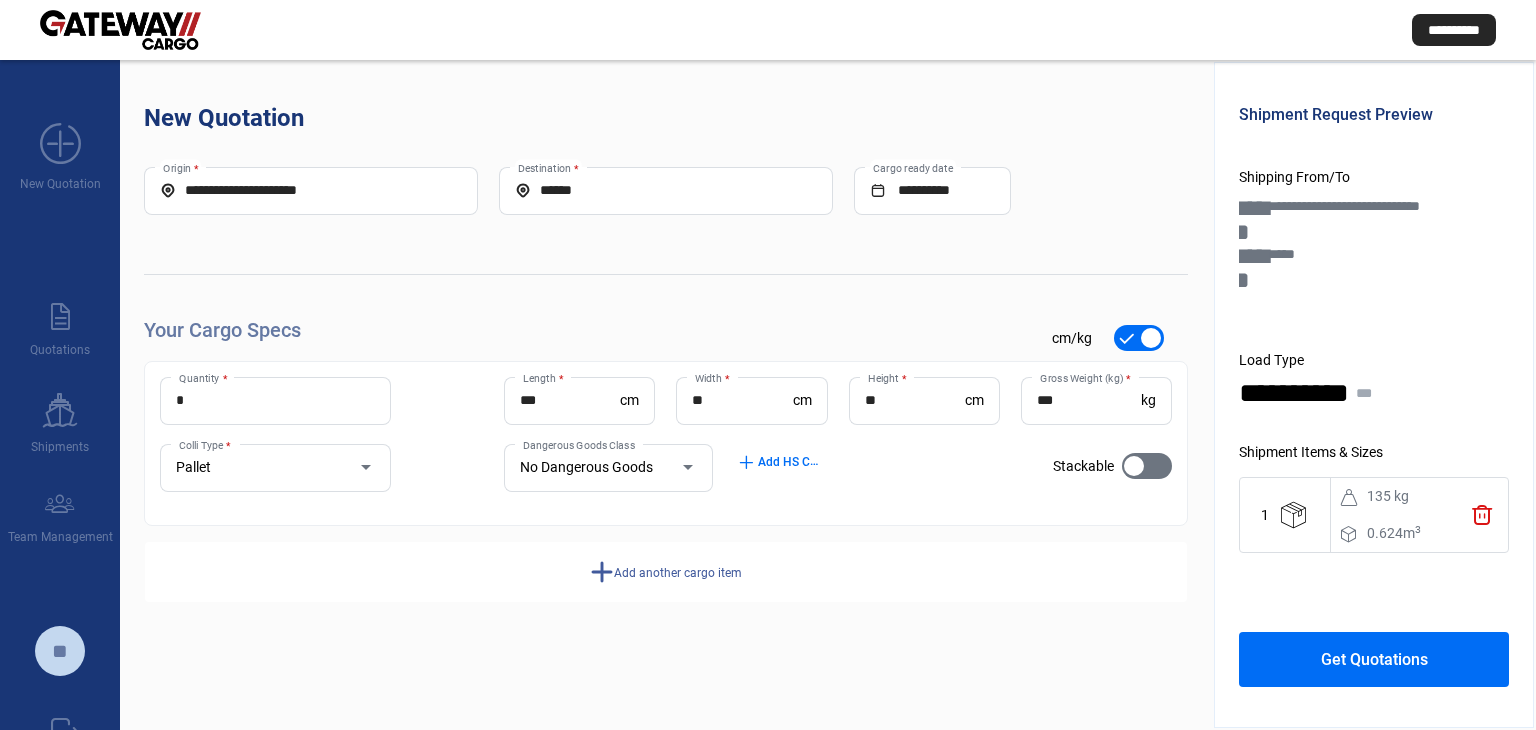 click on "*" at bounding box center [275, 400] 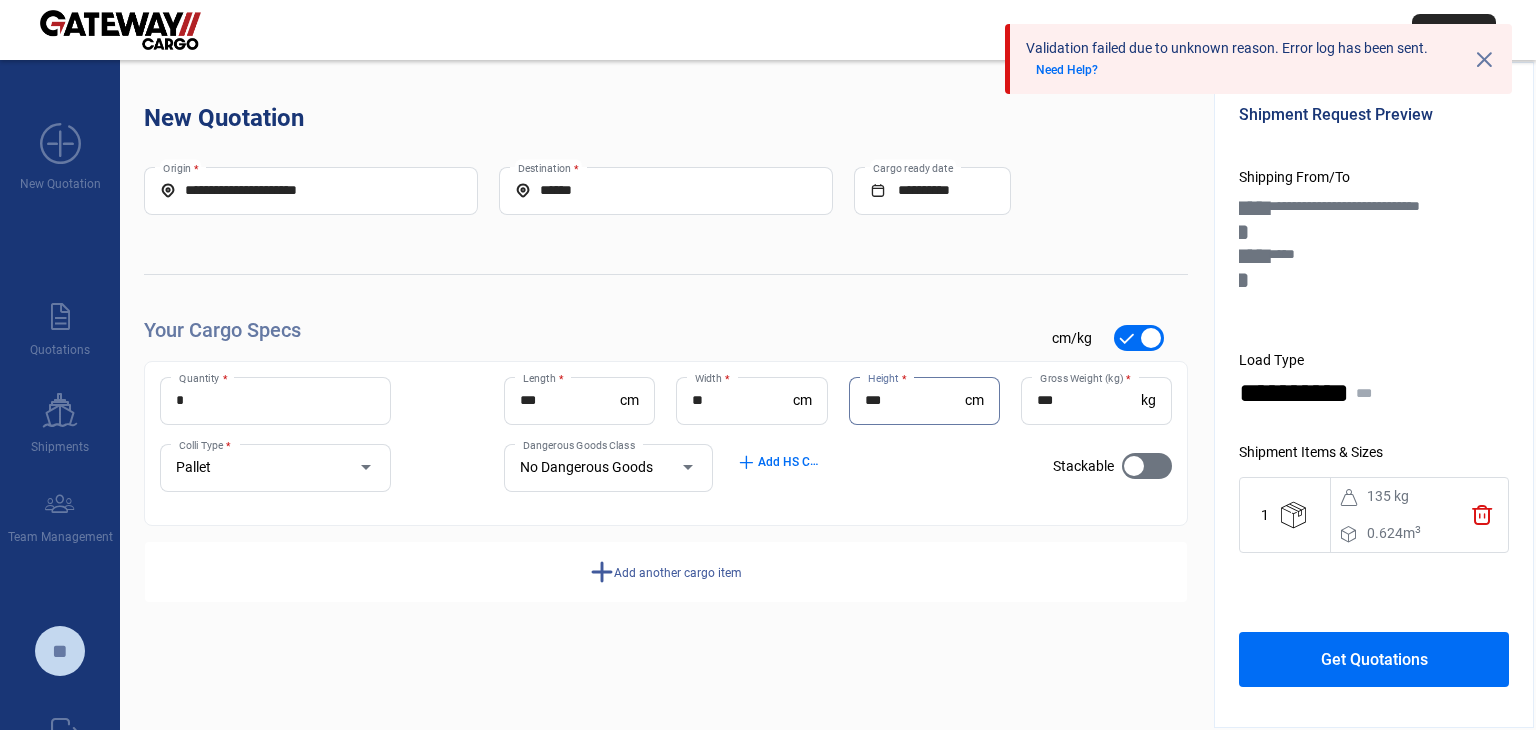 type on "***" 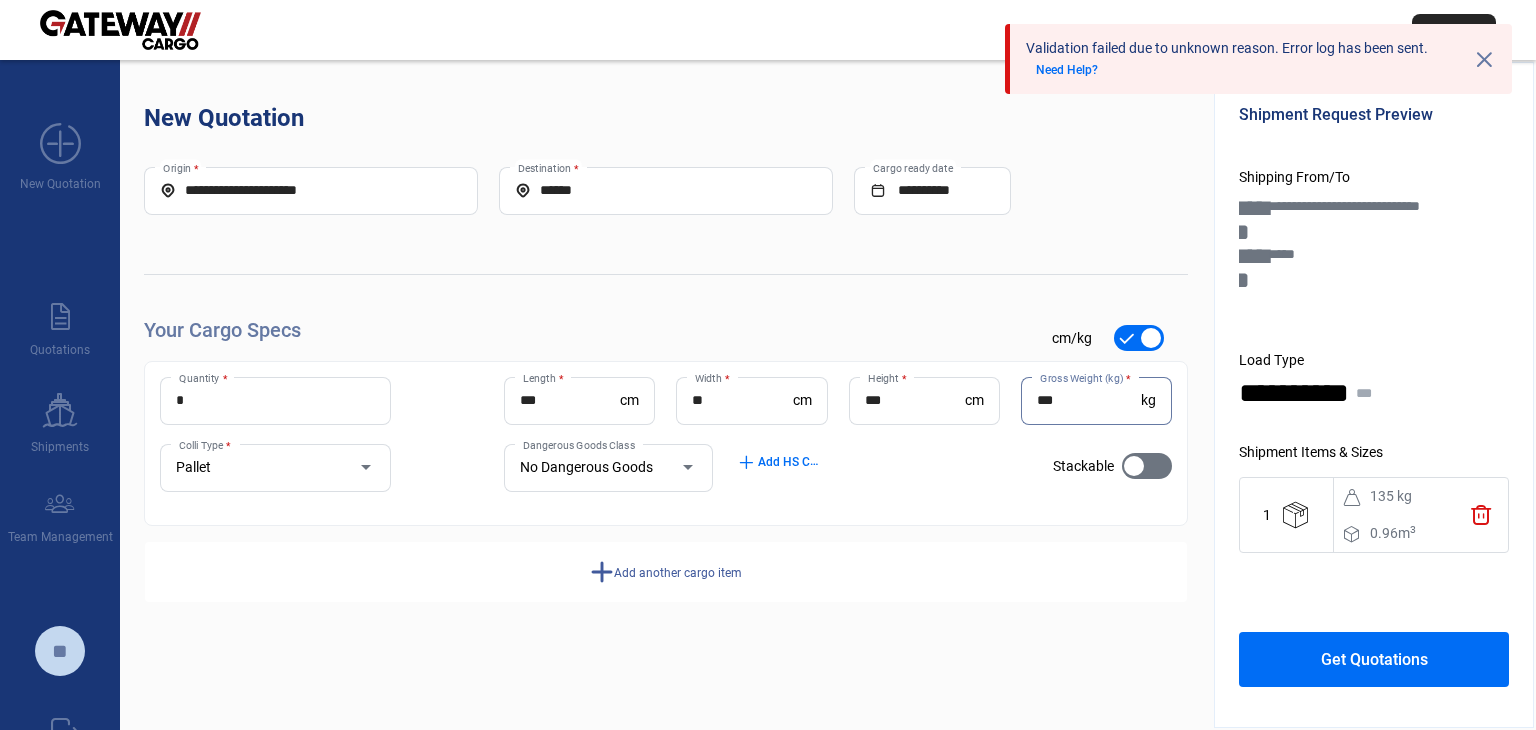 type on "***" 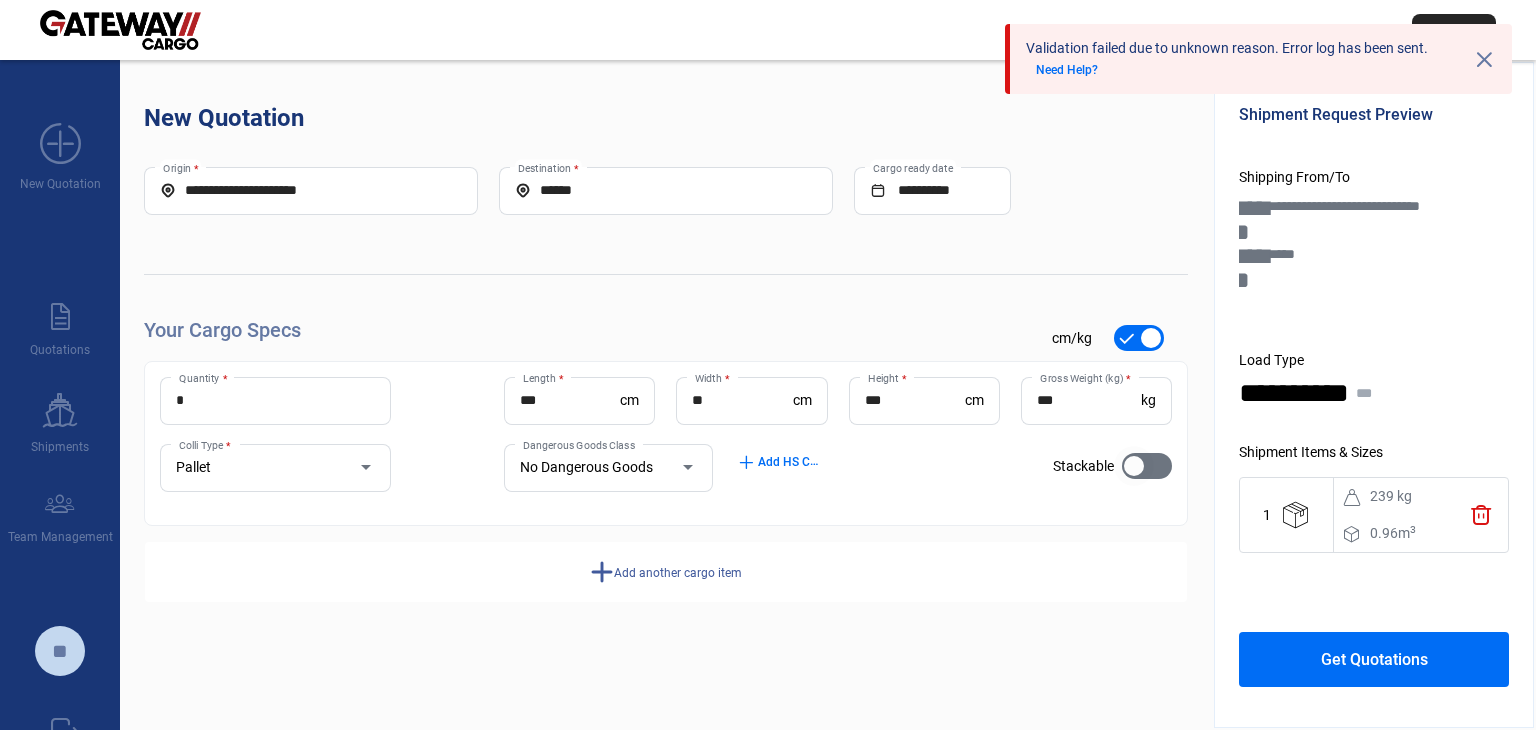 drag, startPoint x: 1132, startPoint y: 460, endPoint x: 1108, endPoint y: 458, distance: 24.083189 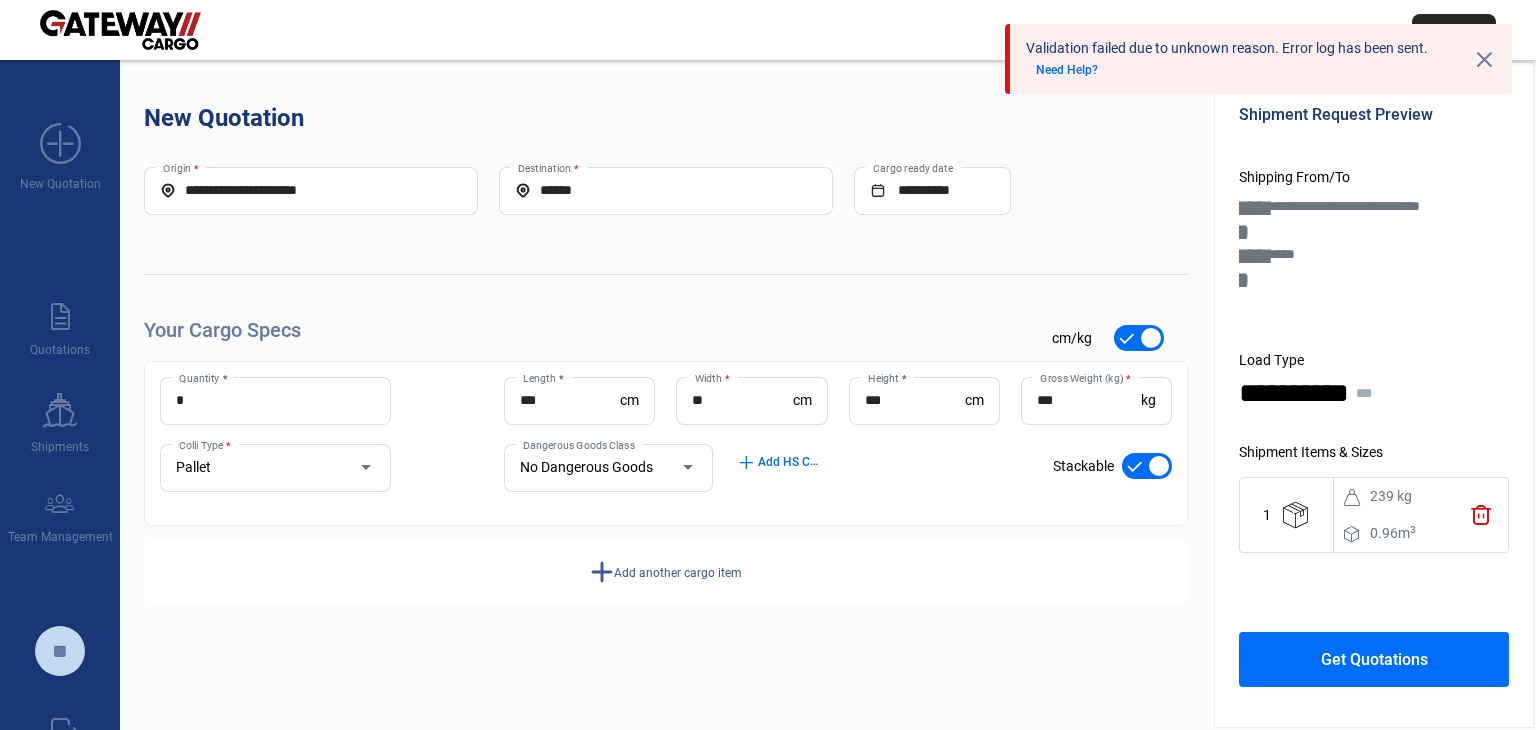 click on "add" 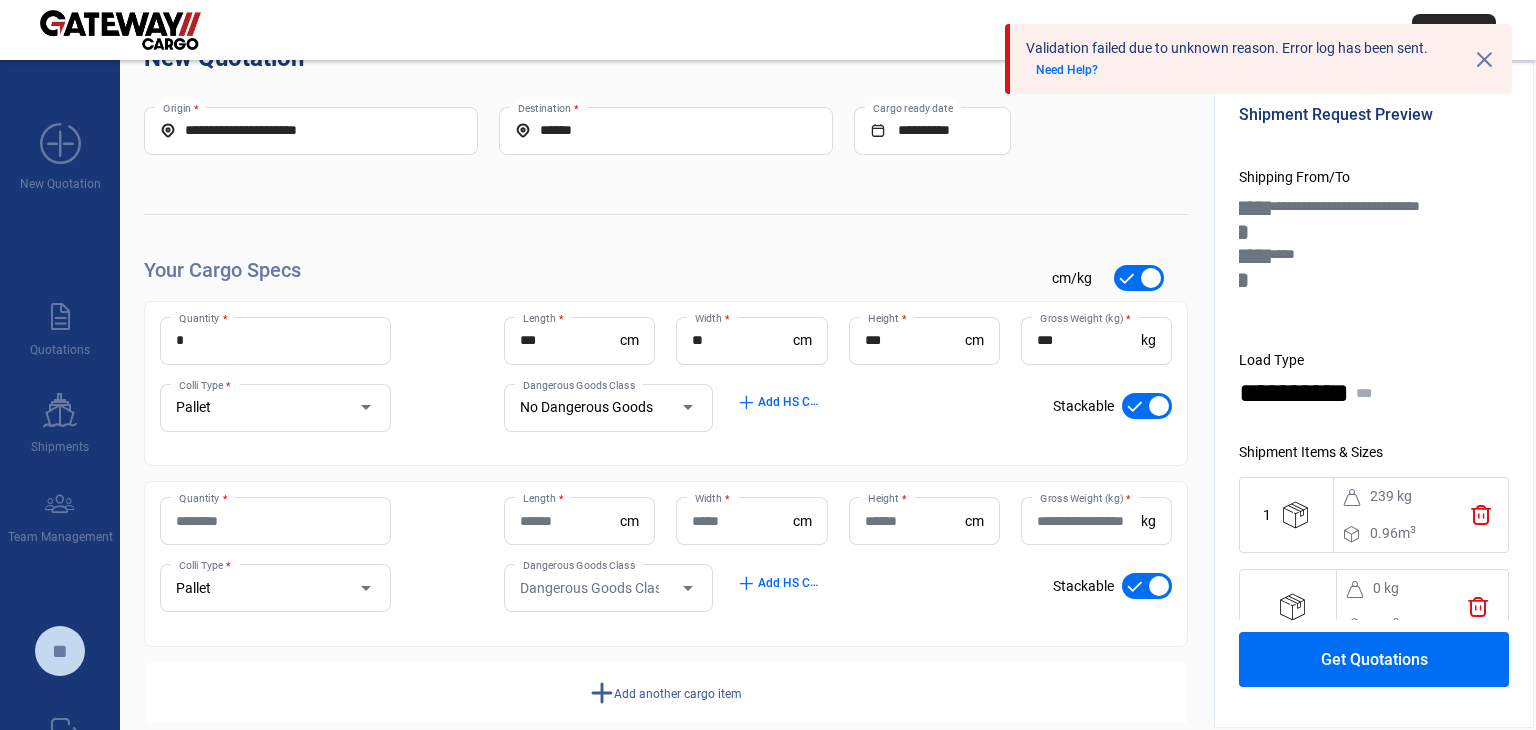 scroll, scrollTop: 93, scrollLeft: 0, axis: vertical 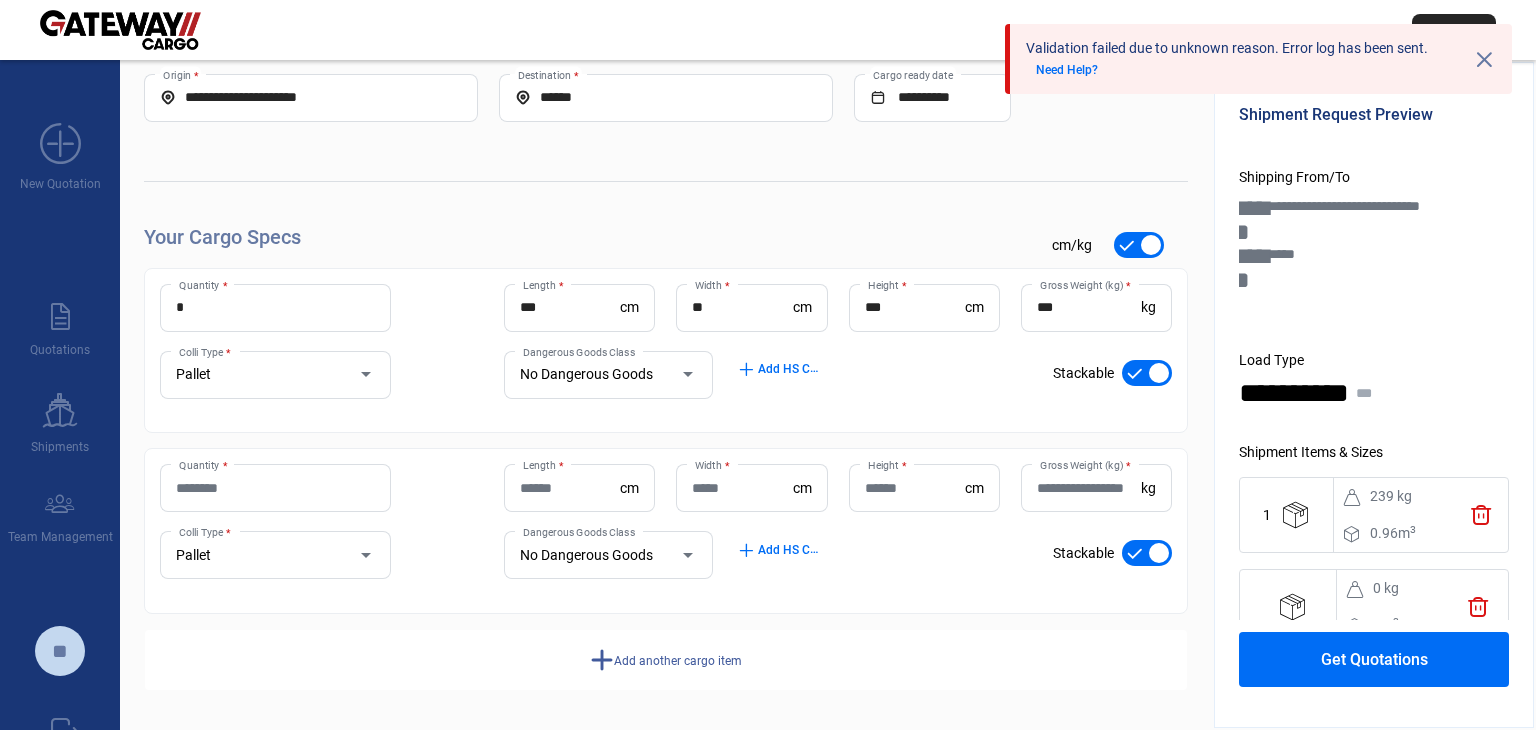 click on "Quantity *" at bounding box center (275, 488) 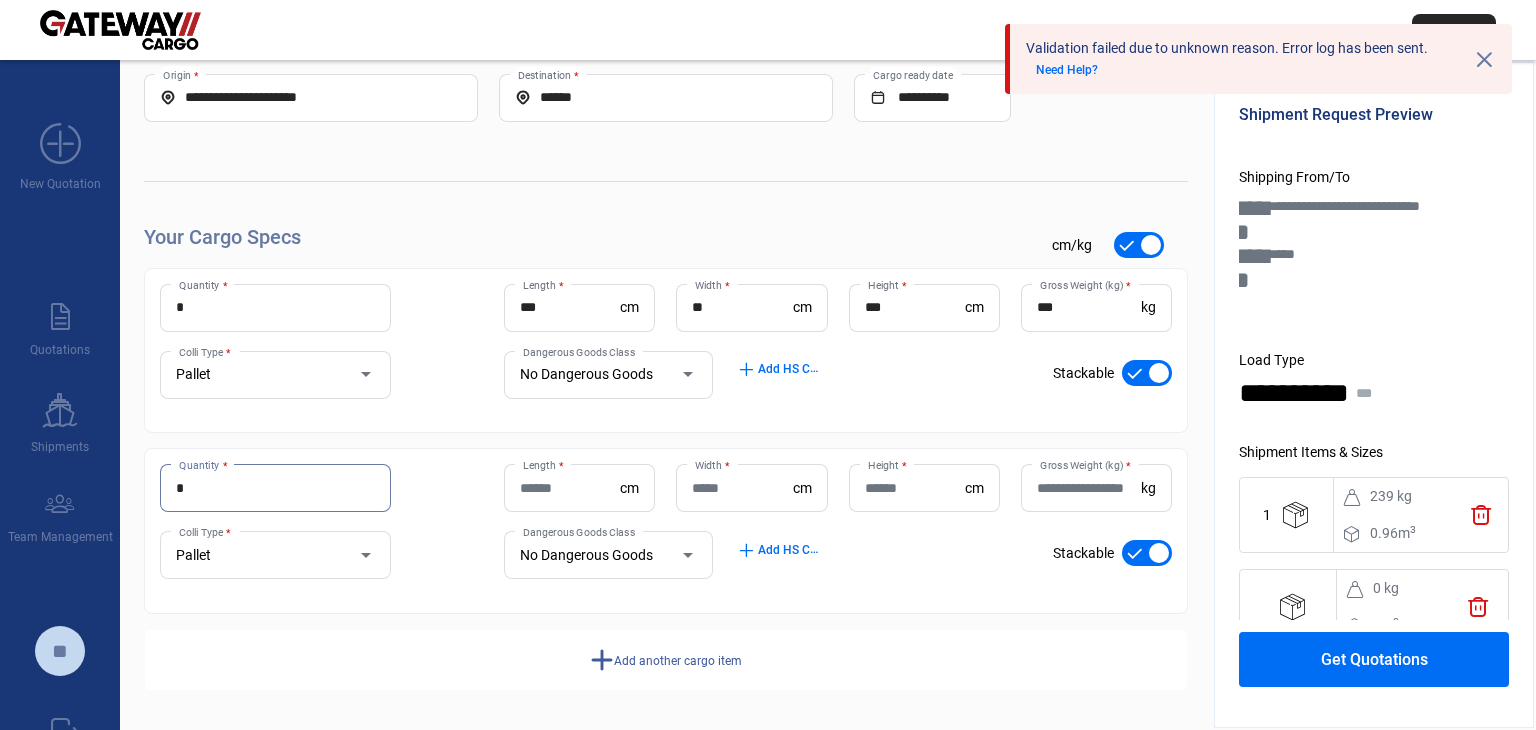 type on "*" 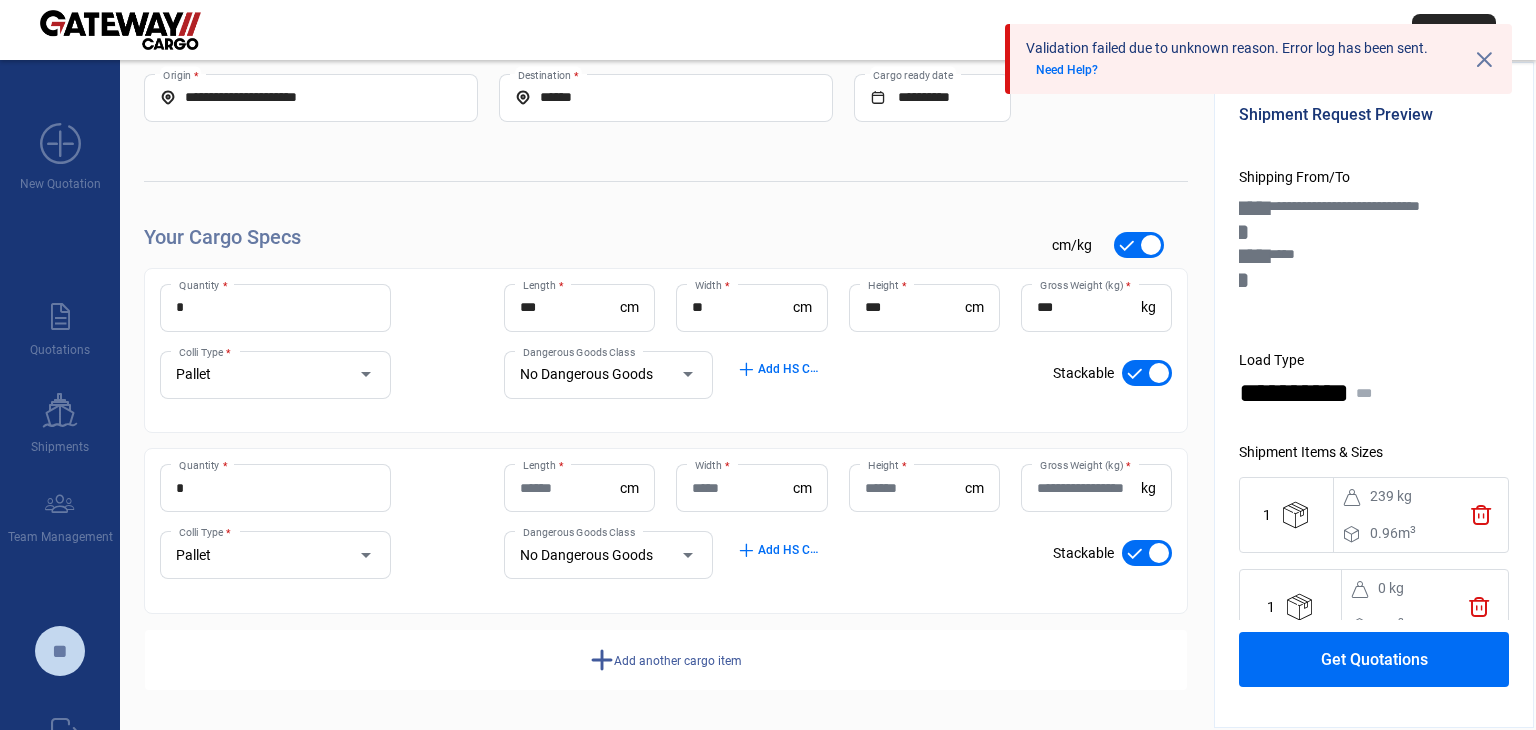 click on "Length  *" at bounding box center (570, 488) 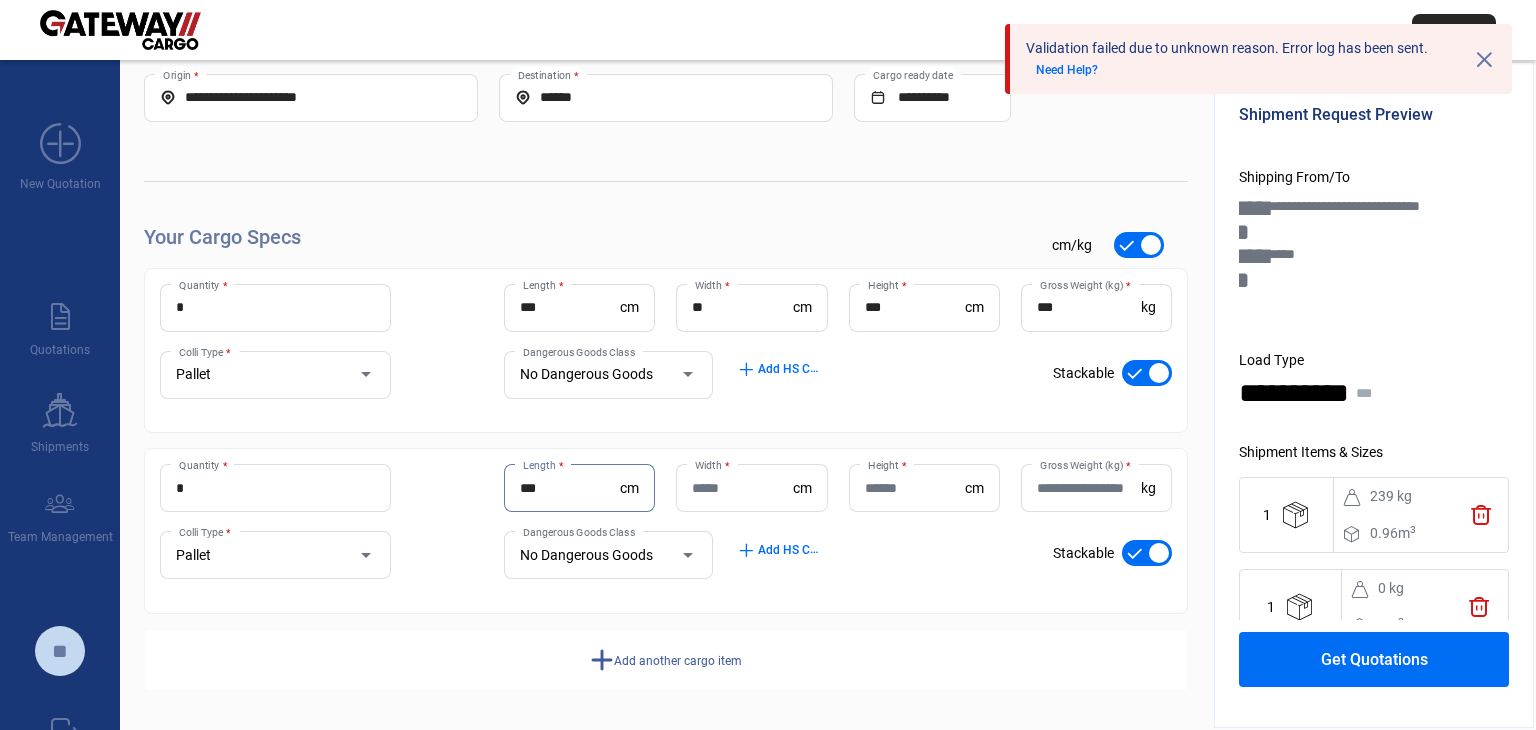 type on "***" 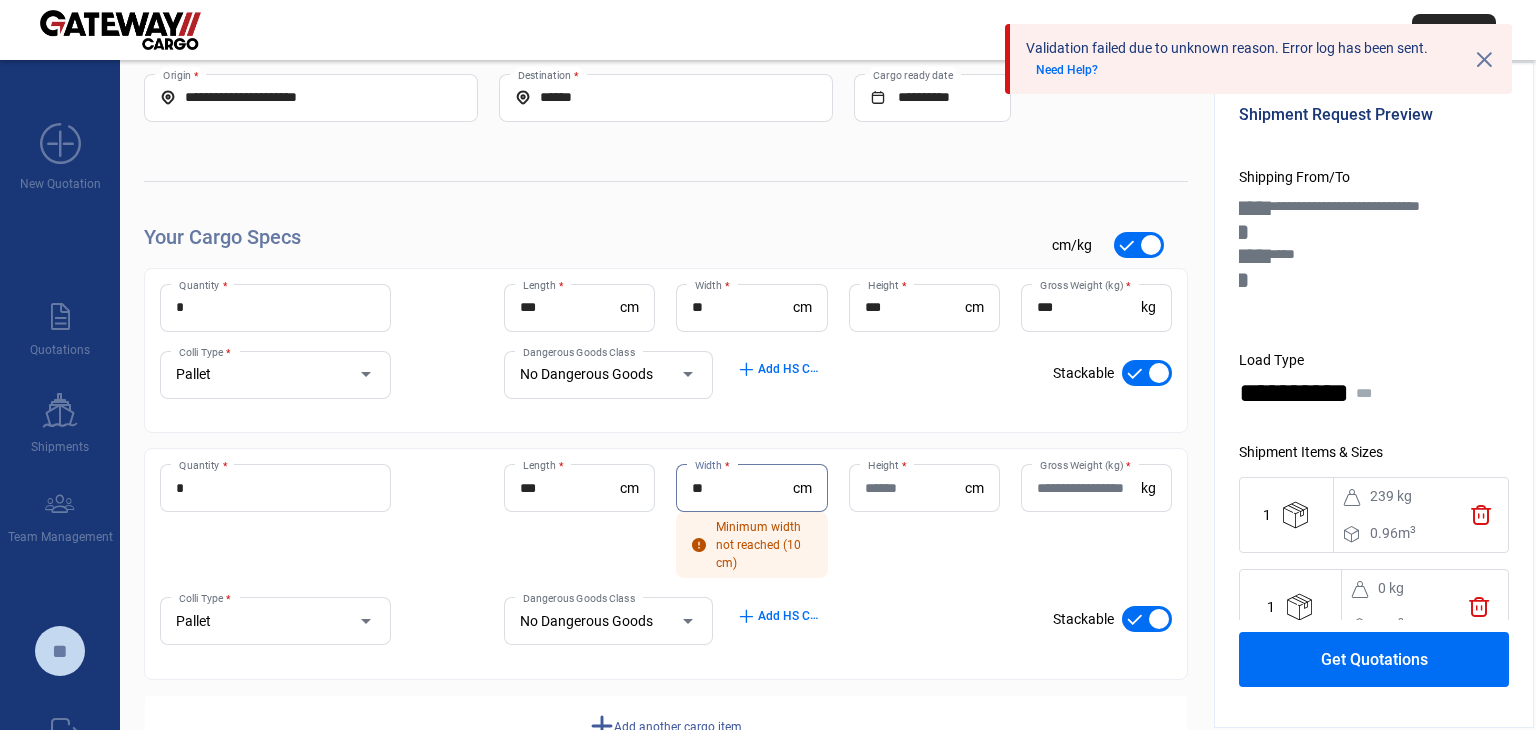 type on "**" 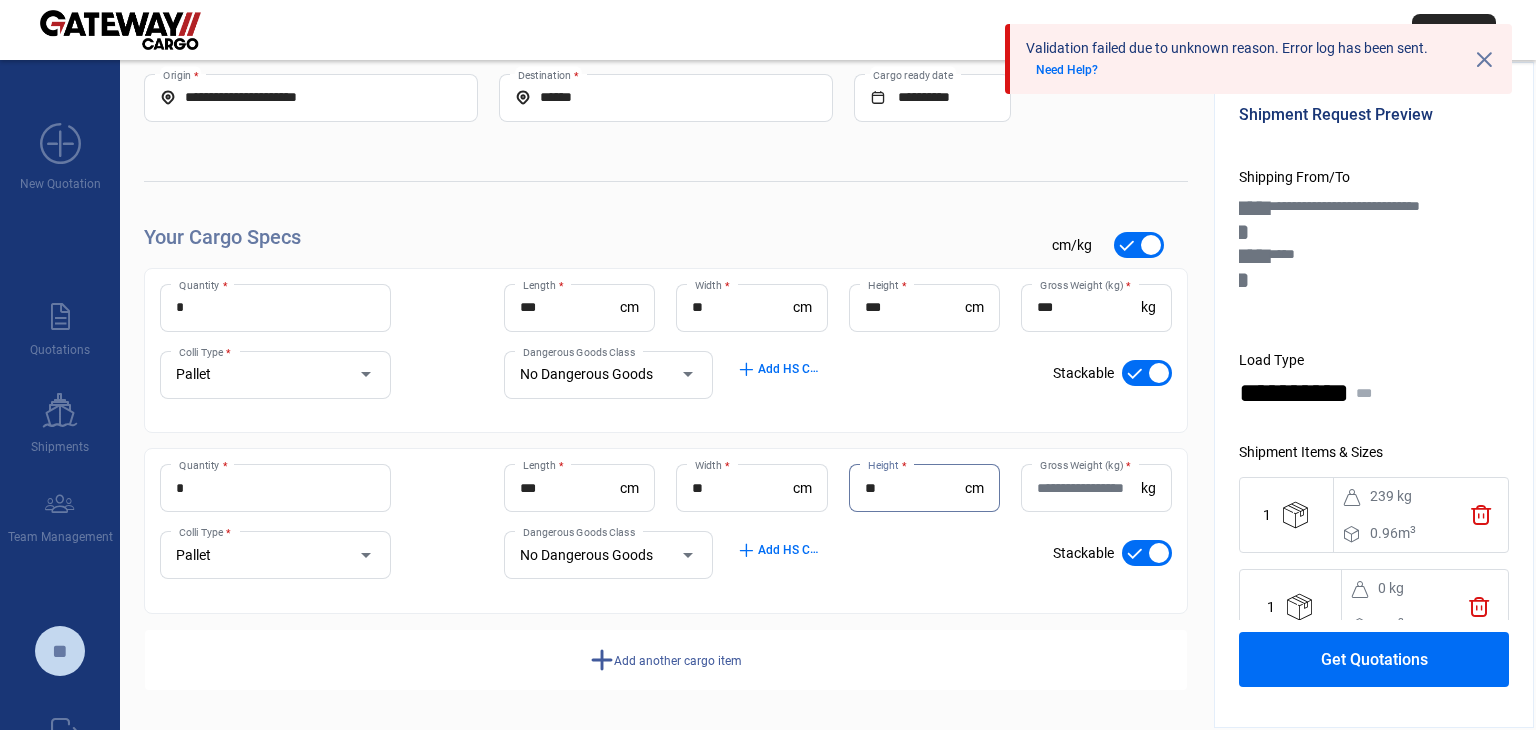 type on "**" 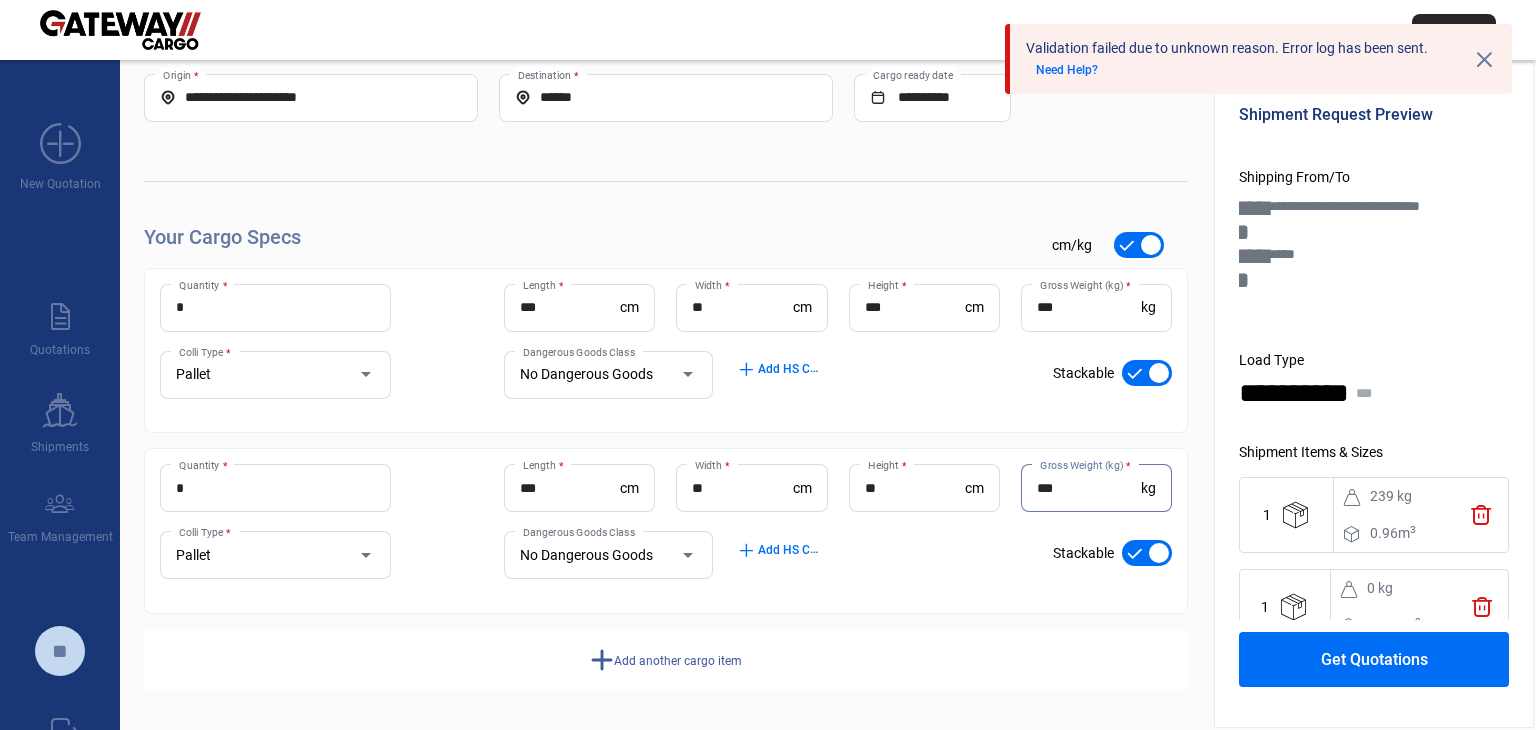 type on "***" 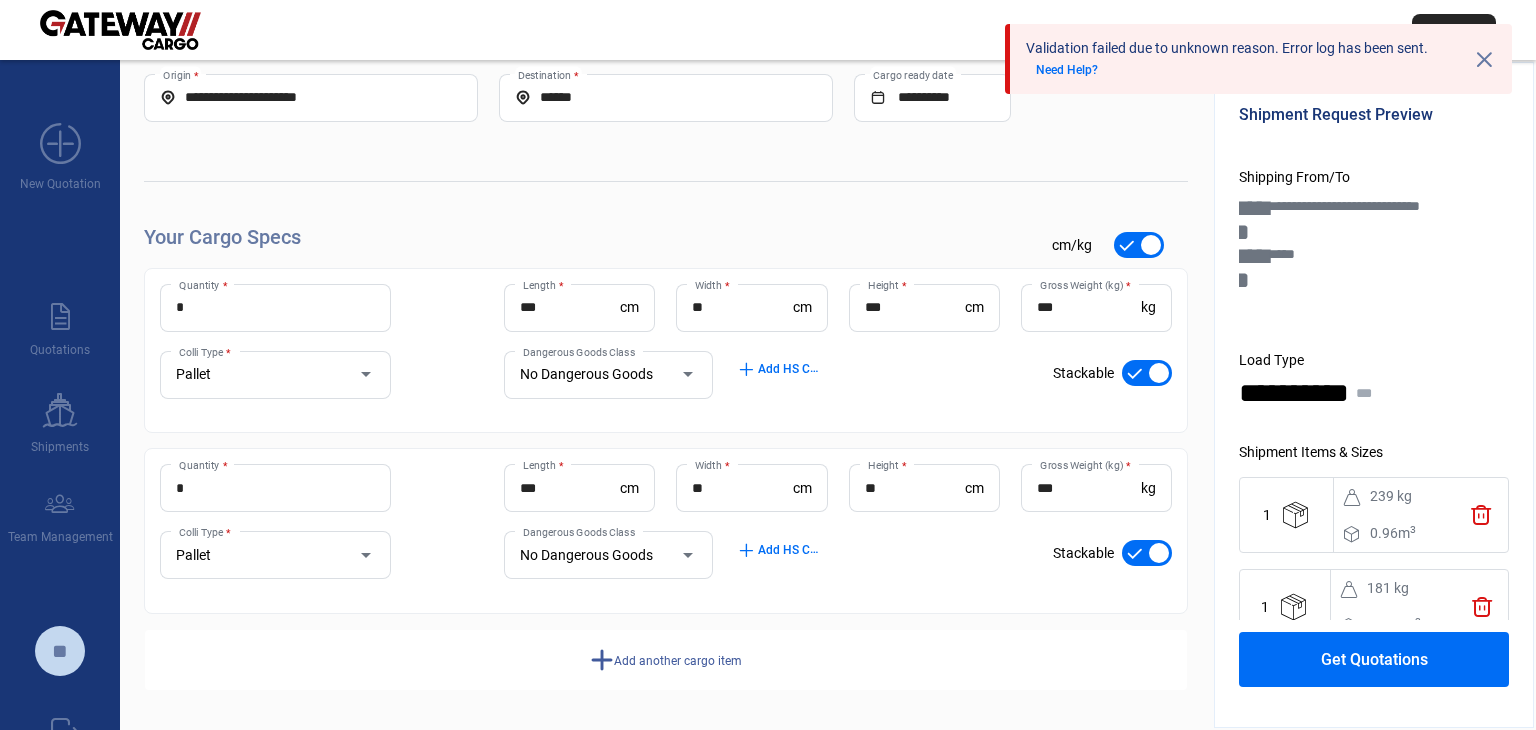 click on "add  Add another cargo item" 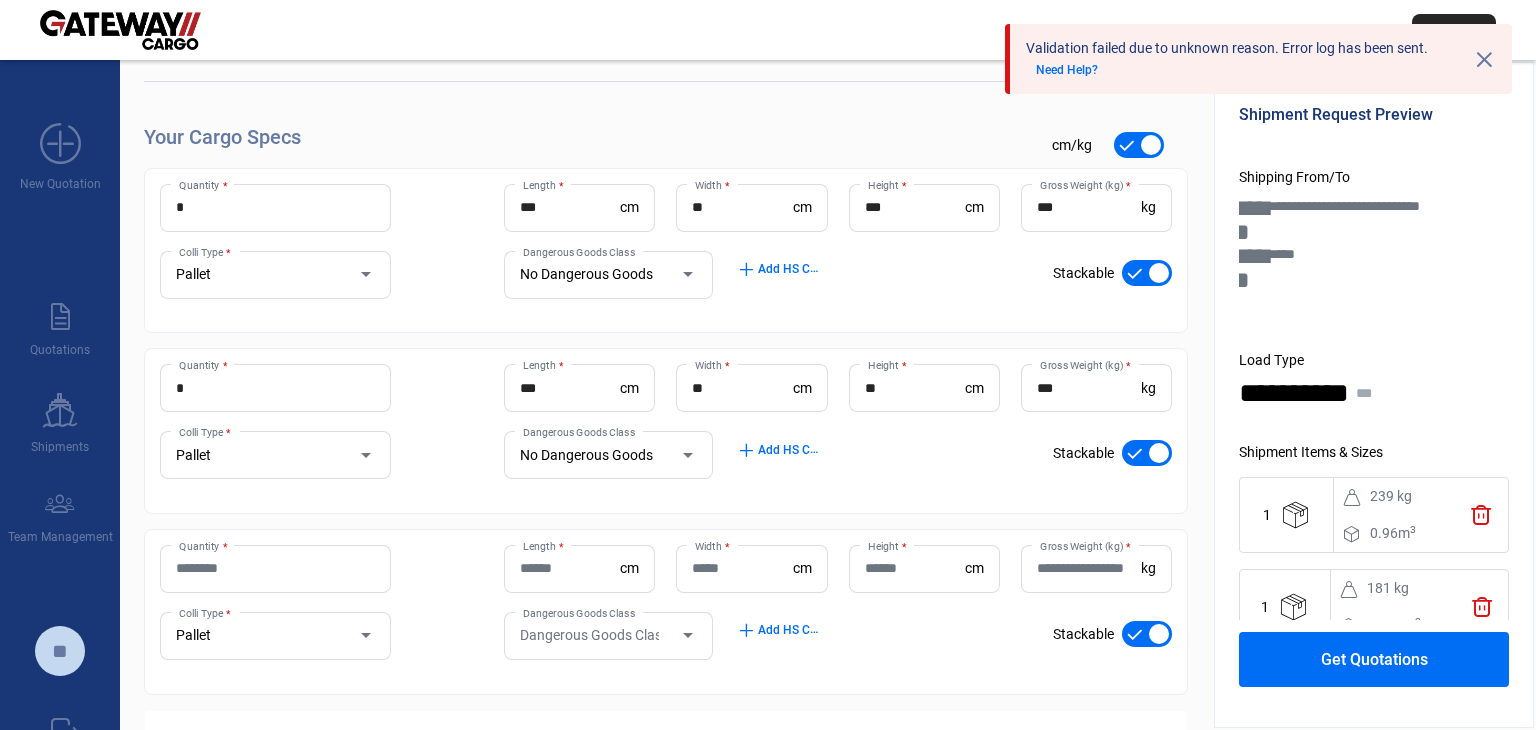 scroll, scrollTop: 273, scrollLeft: 0, axis: vertical 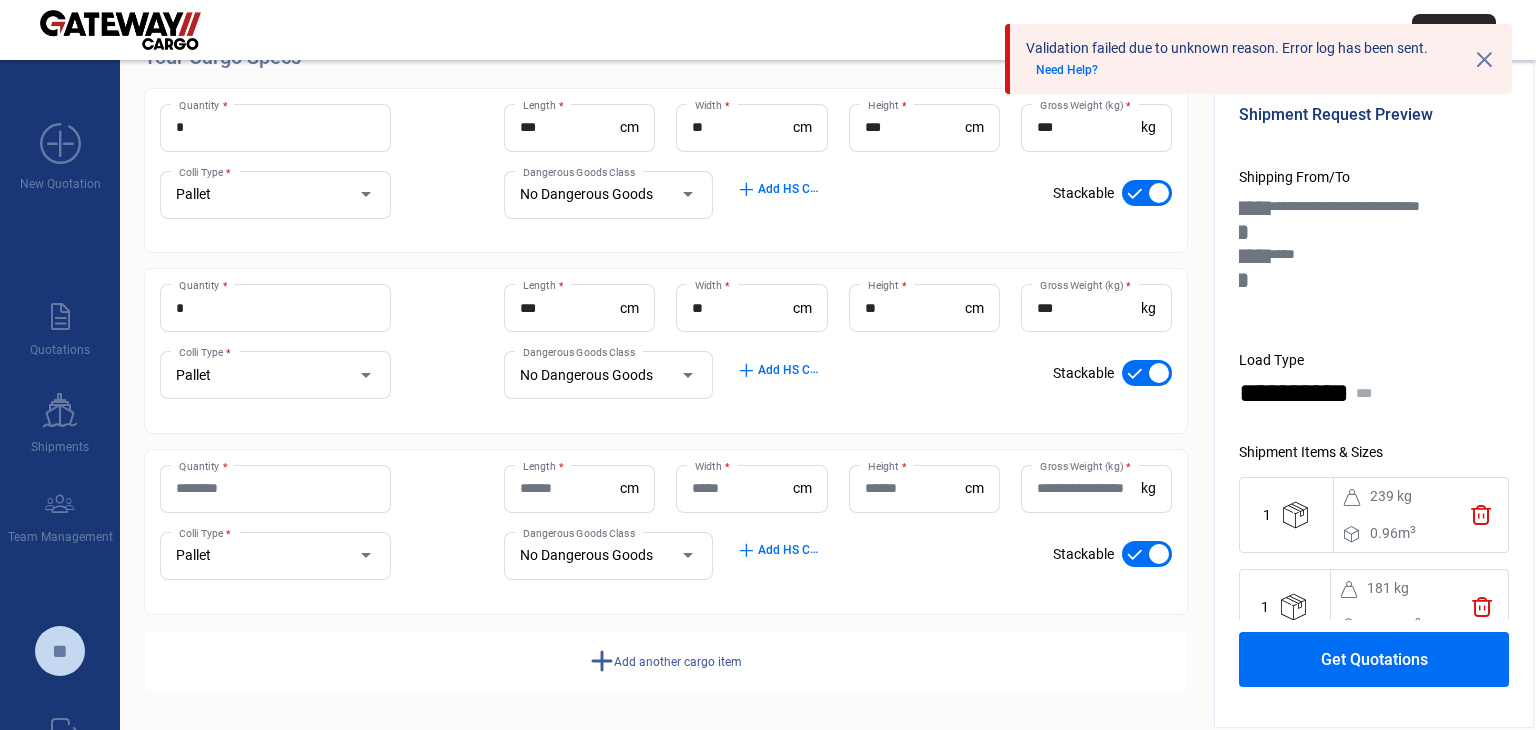 click on "Quantity *" at bounding box center (275, 488) 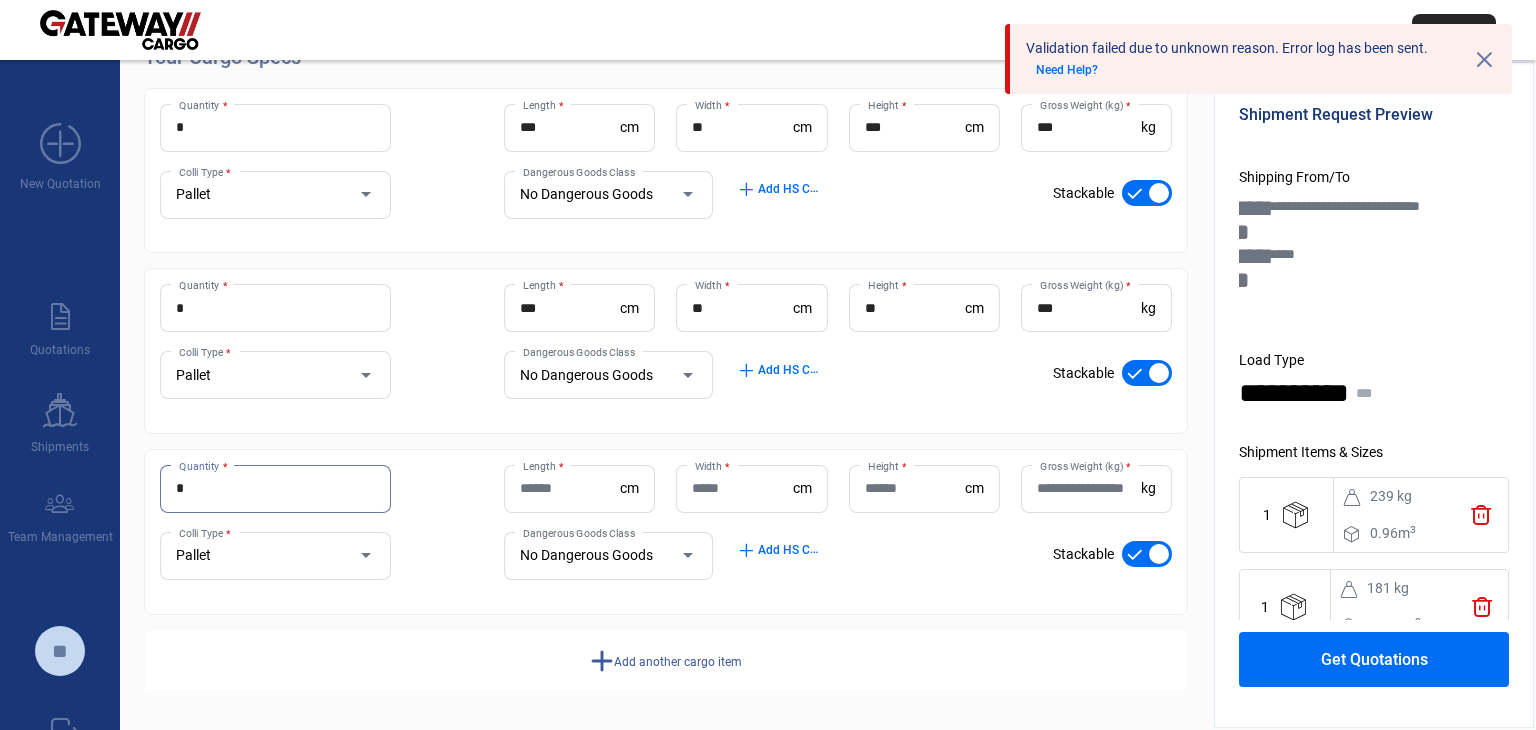 type on "*" 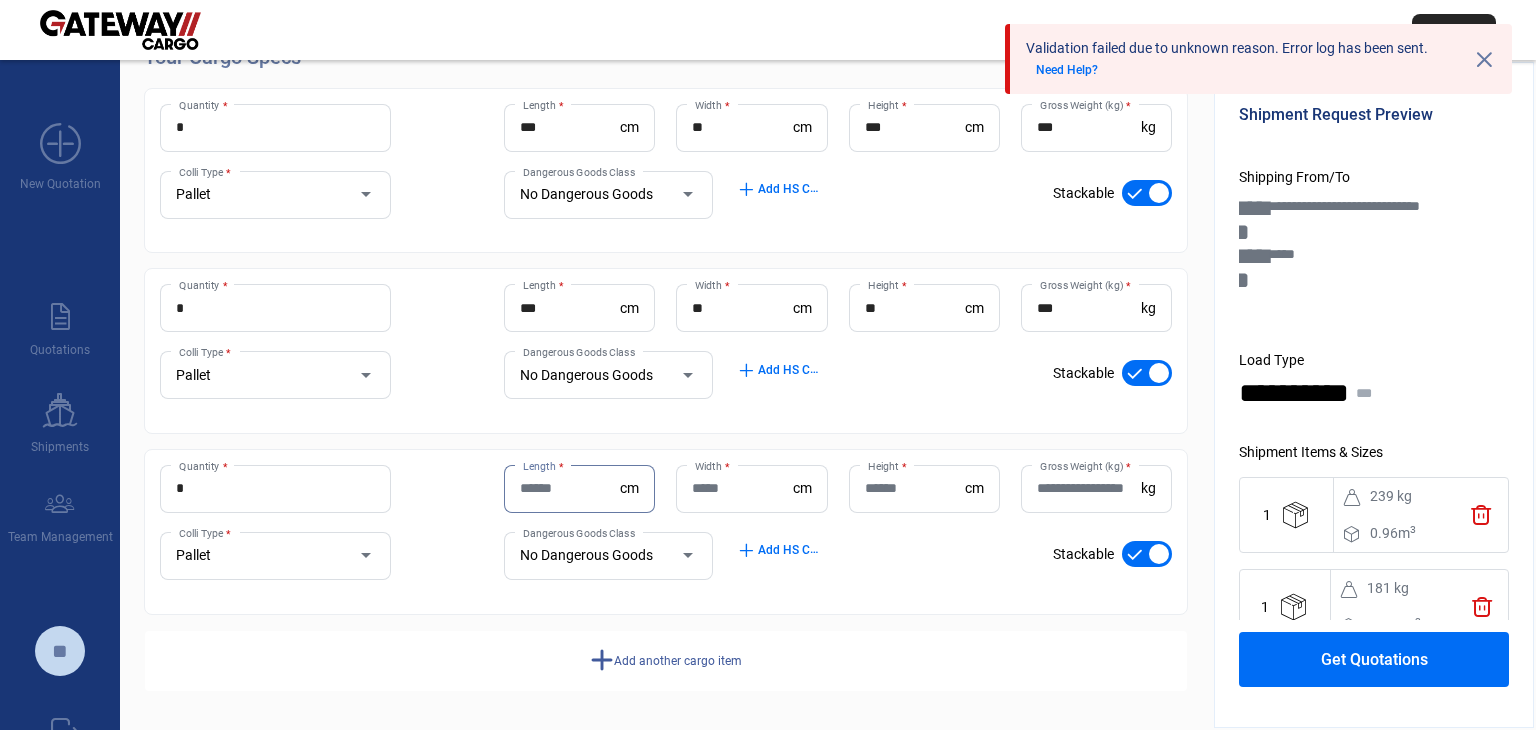 click on "Length  *" at bounding box center [570, 488] 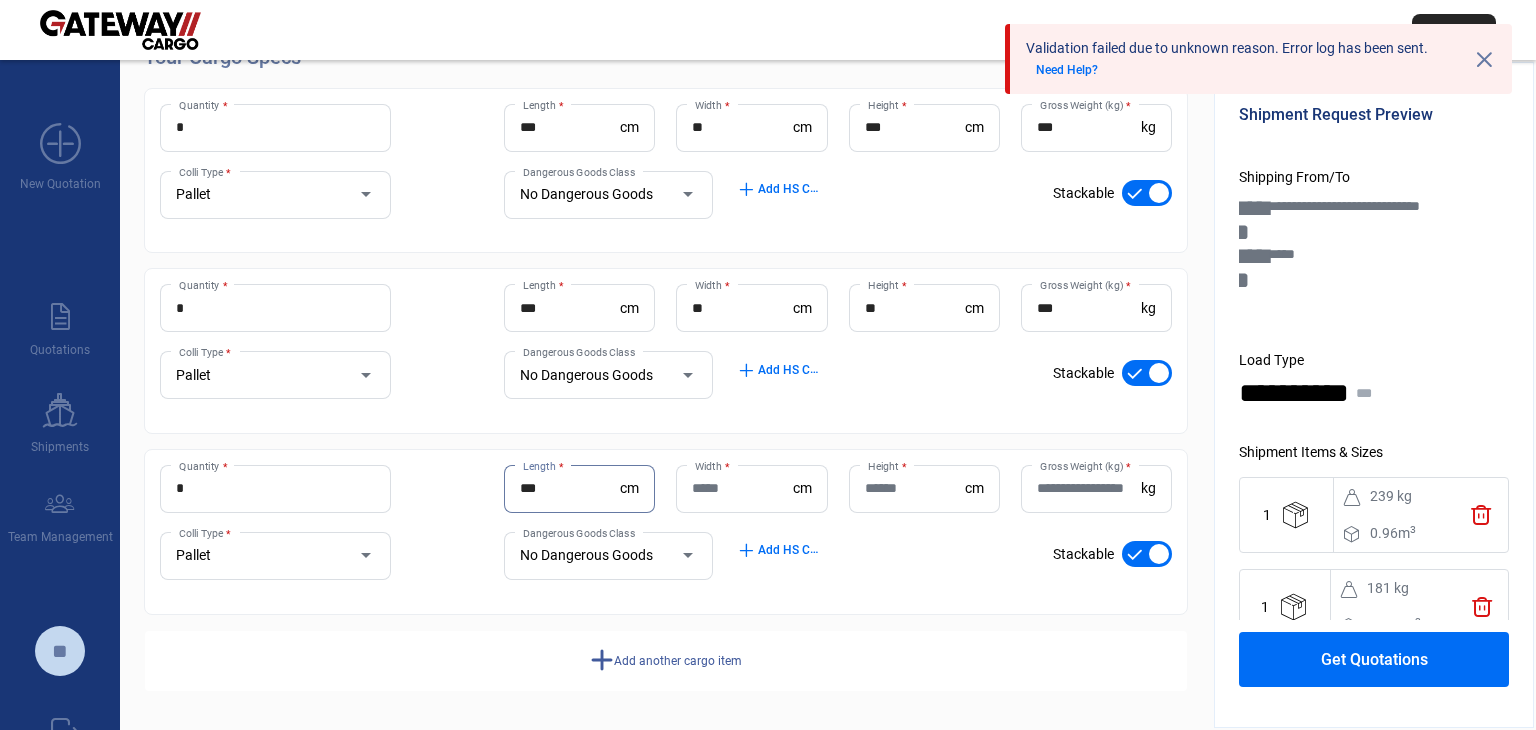 type on "***" 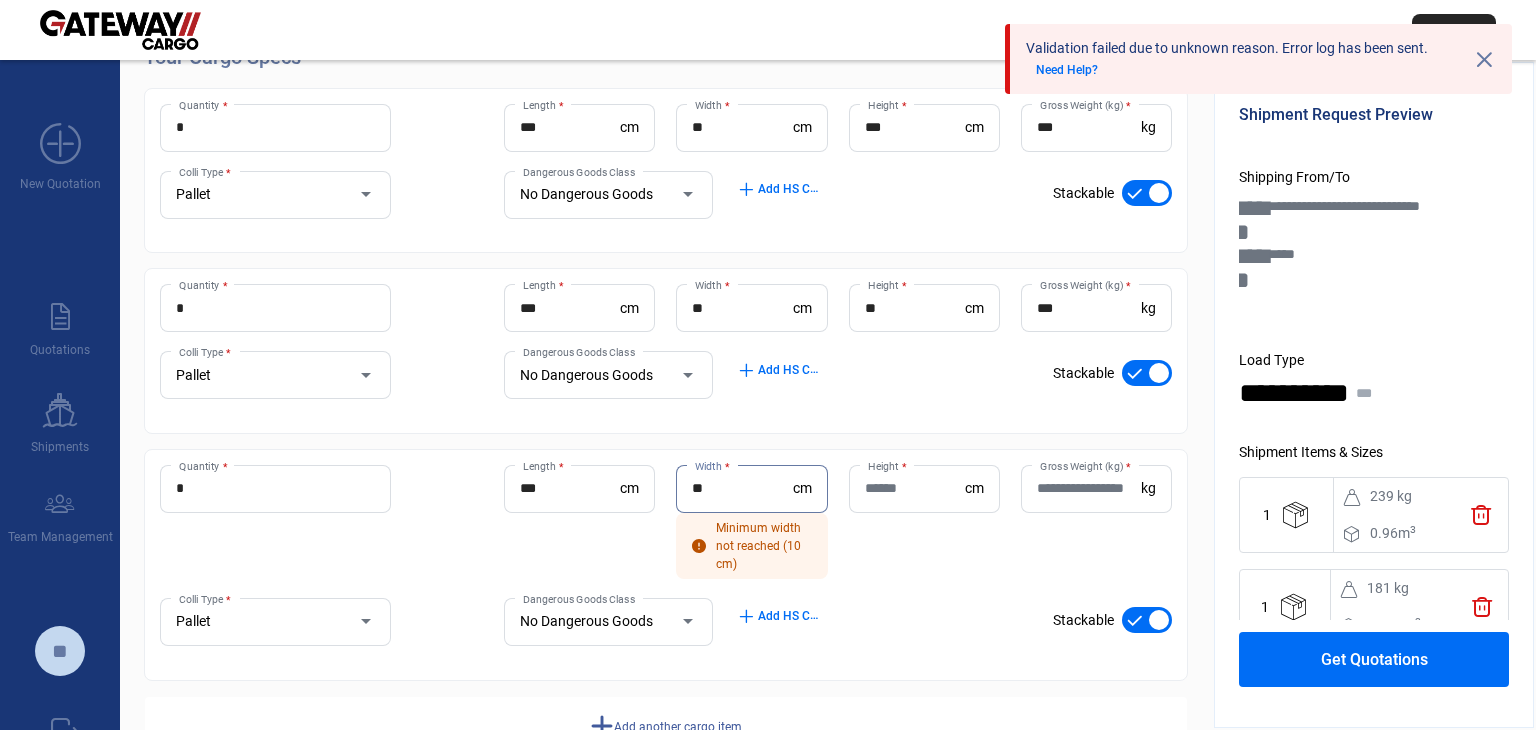 type on "**" 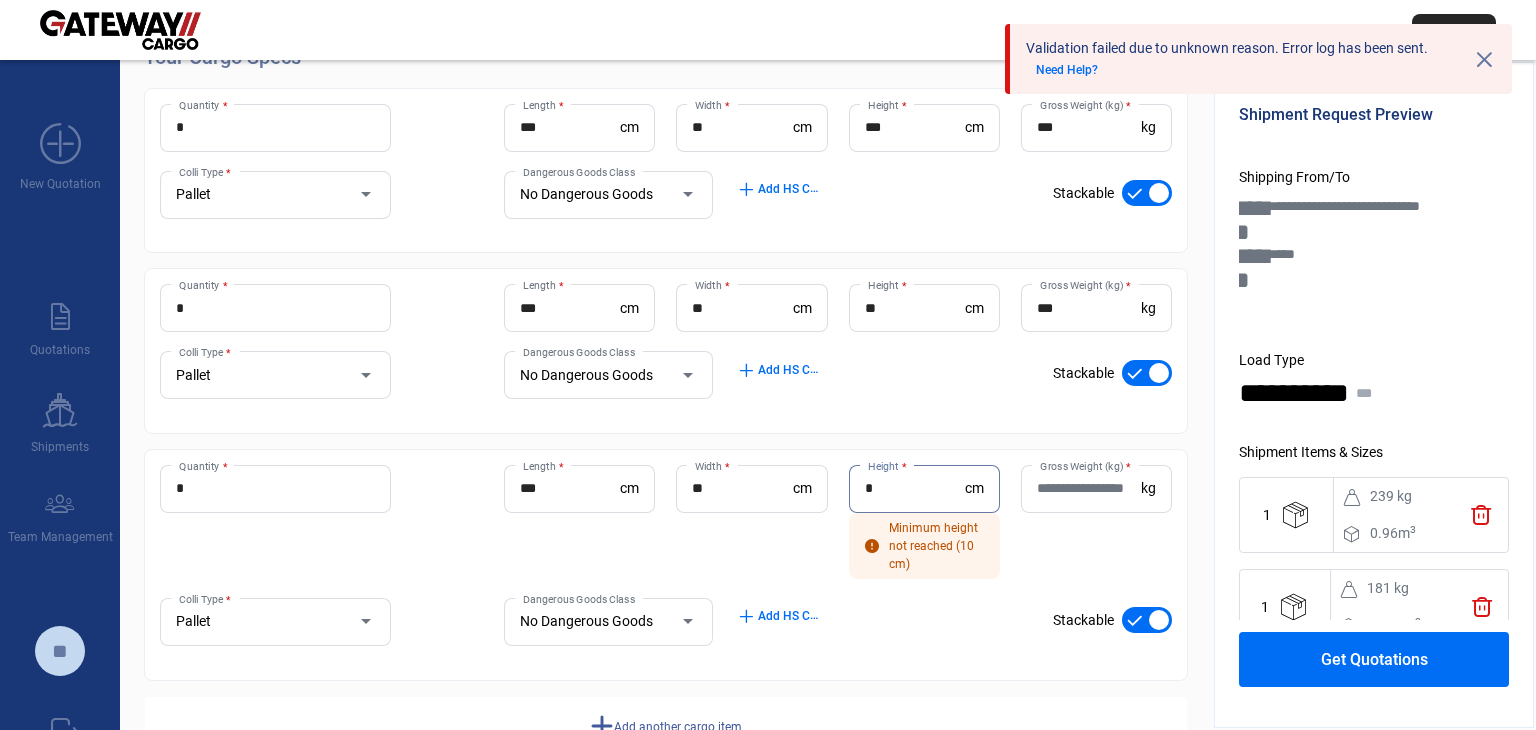 click on "*" at bounding box center (915, 488) 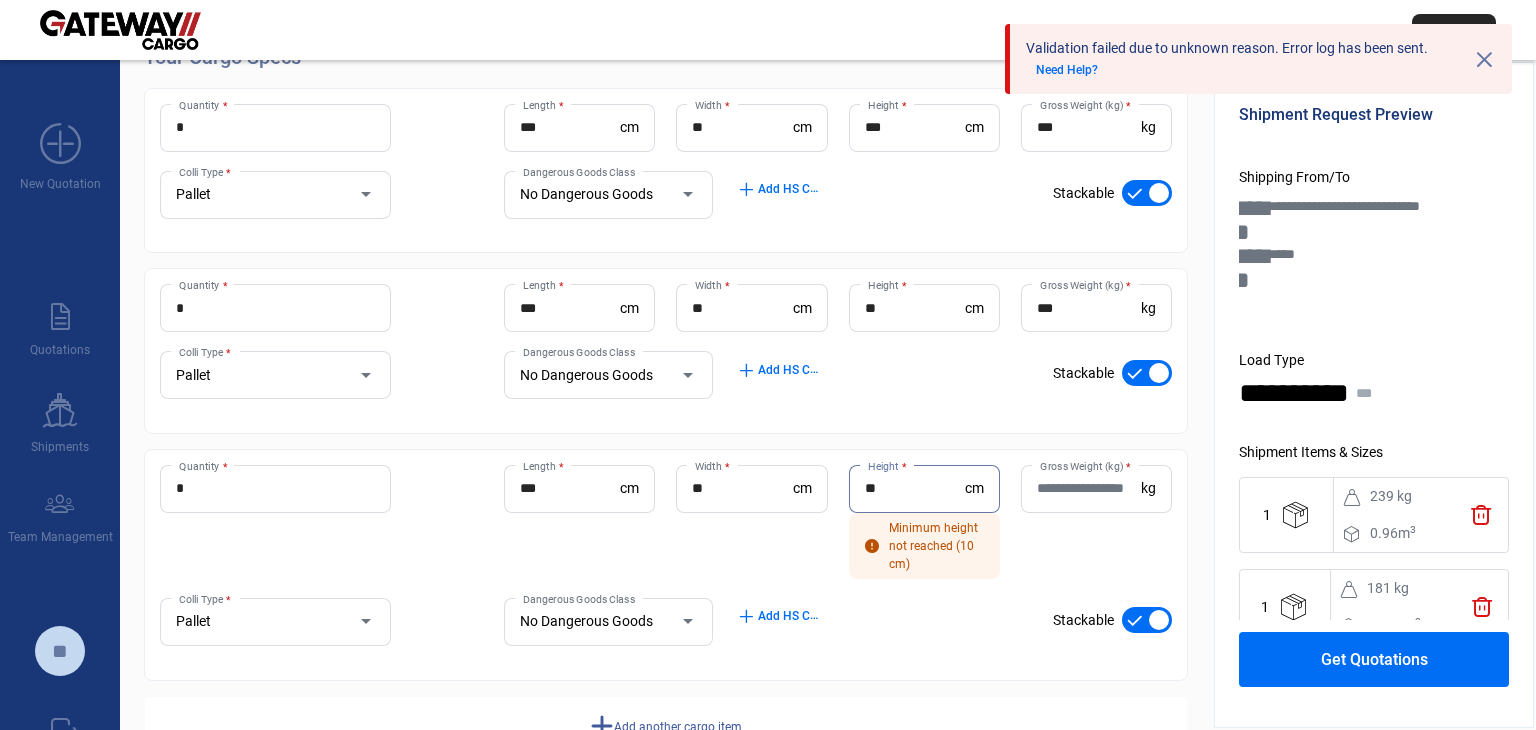 type on "**" 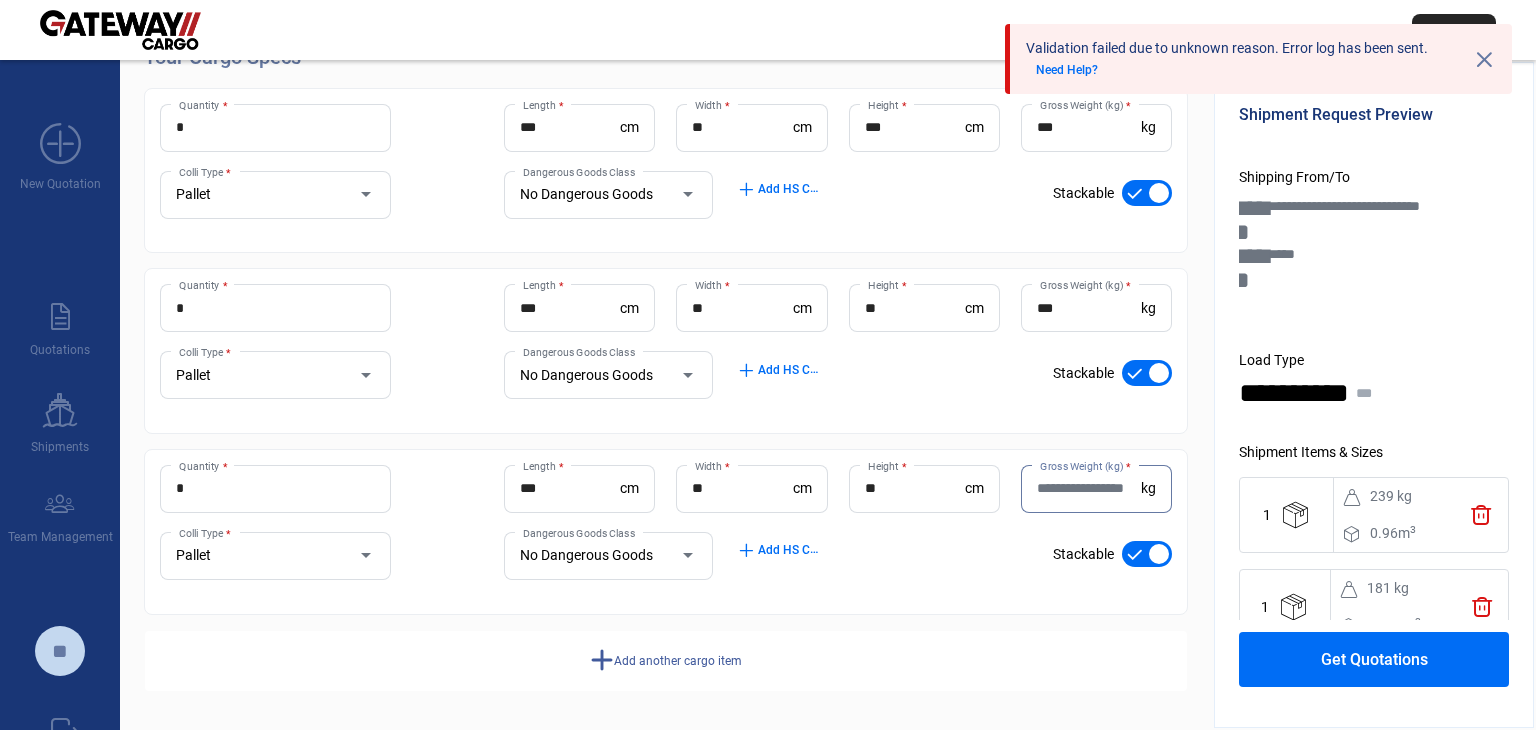 click on "Gross Weight (kg)  *" at bounding box center [1089, 488] 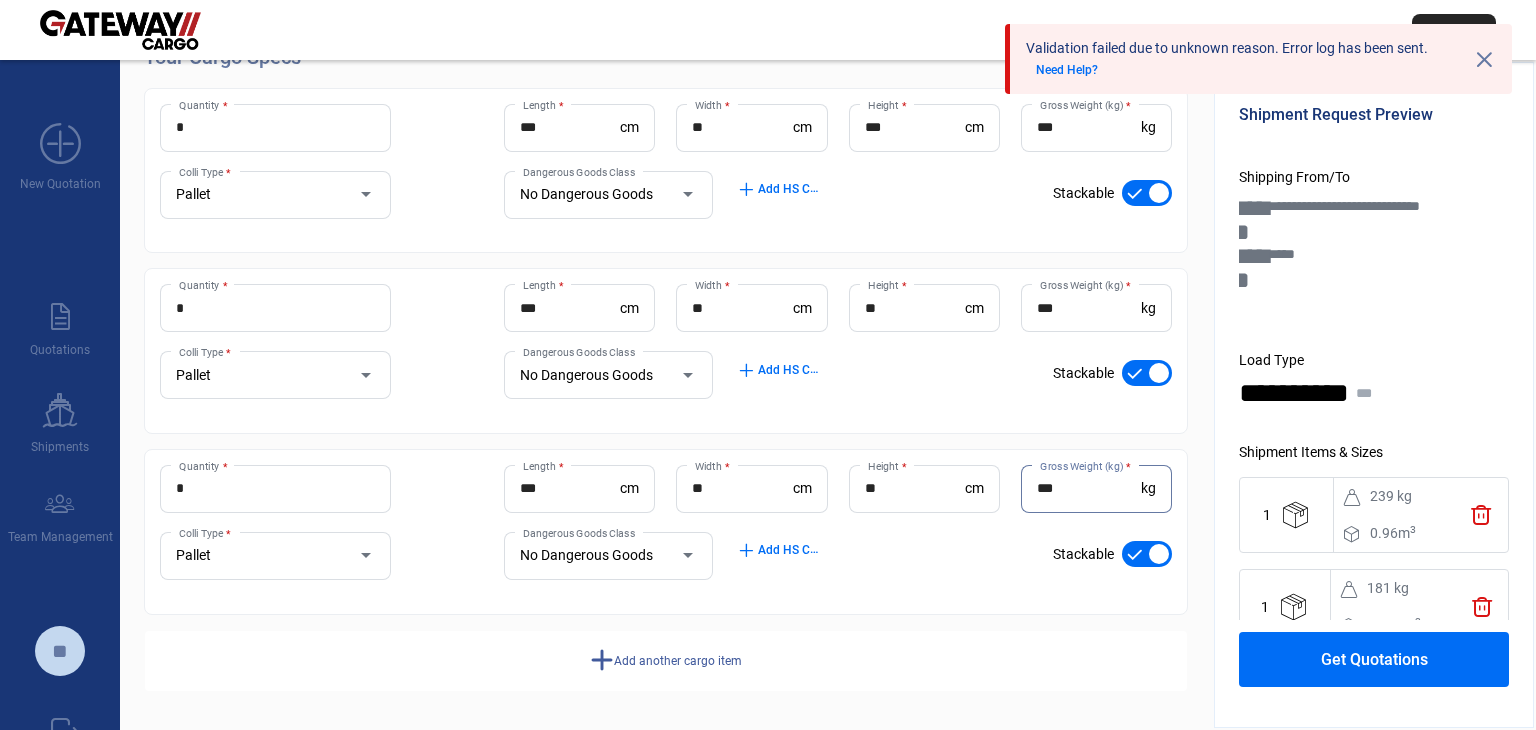 type on "***" 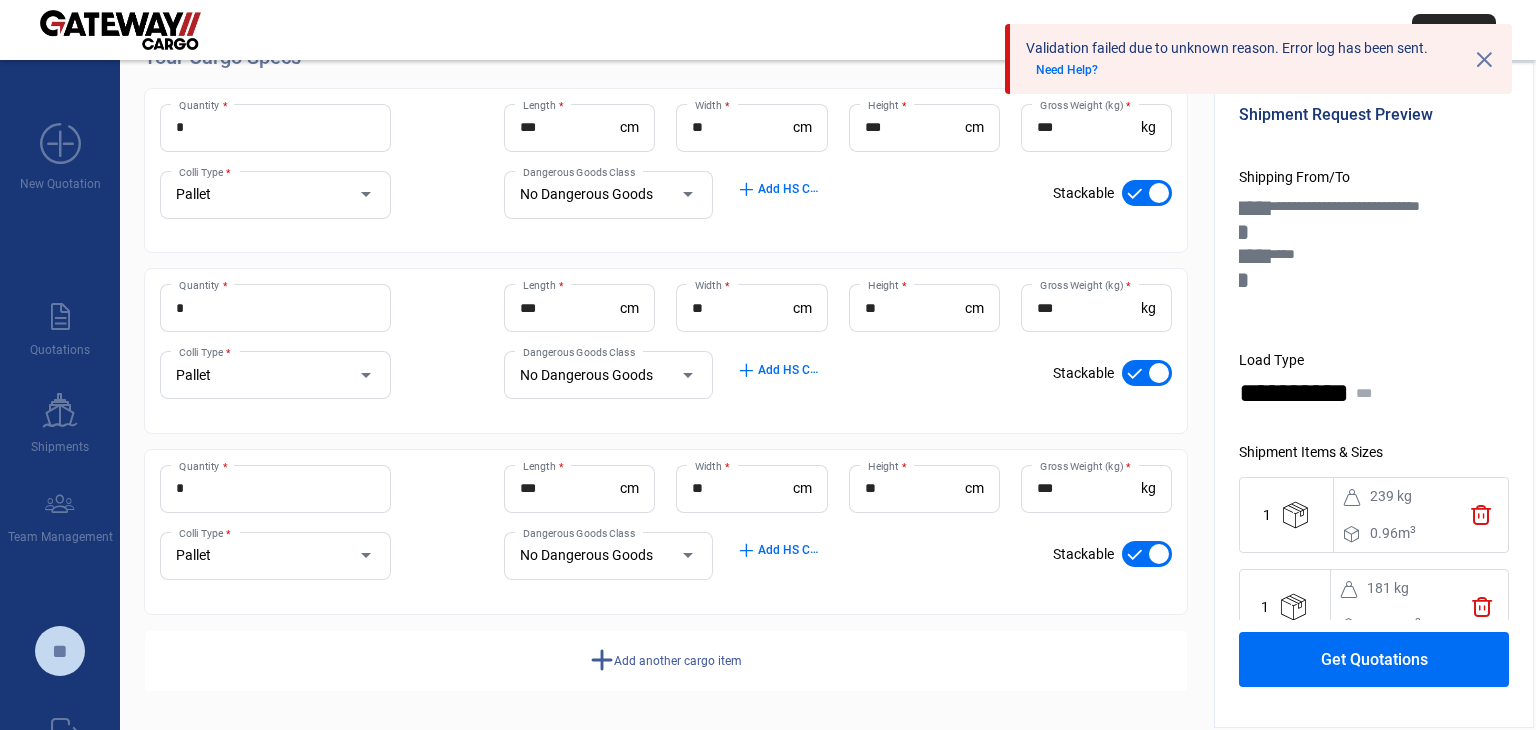 click on "Get Quotations" 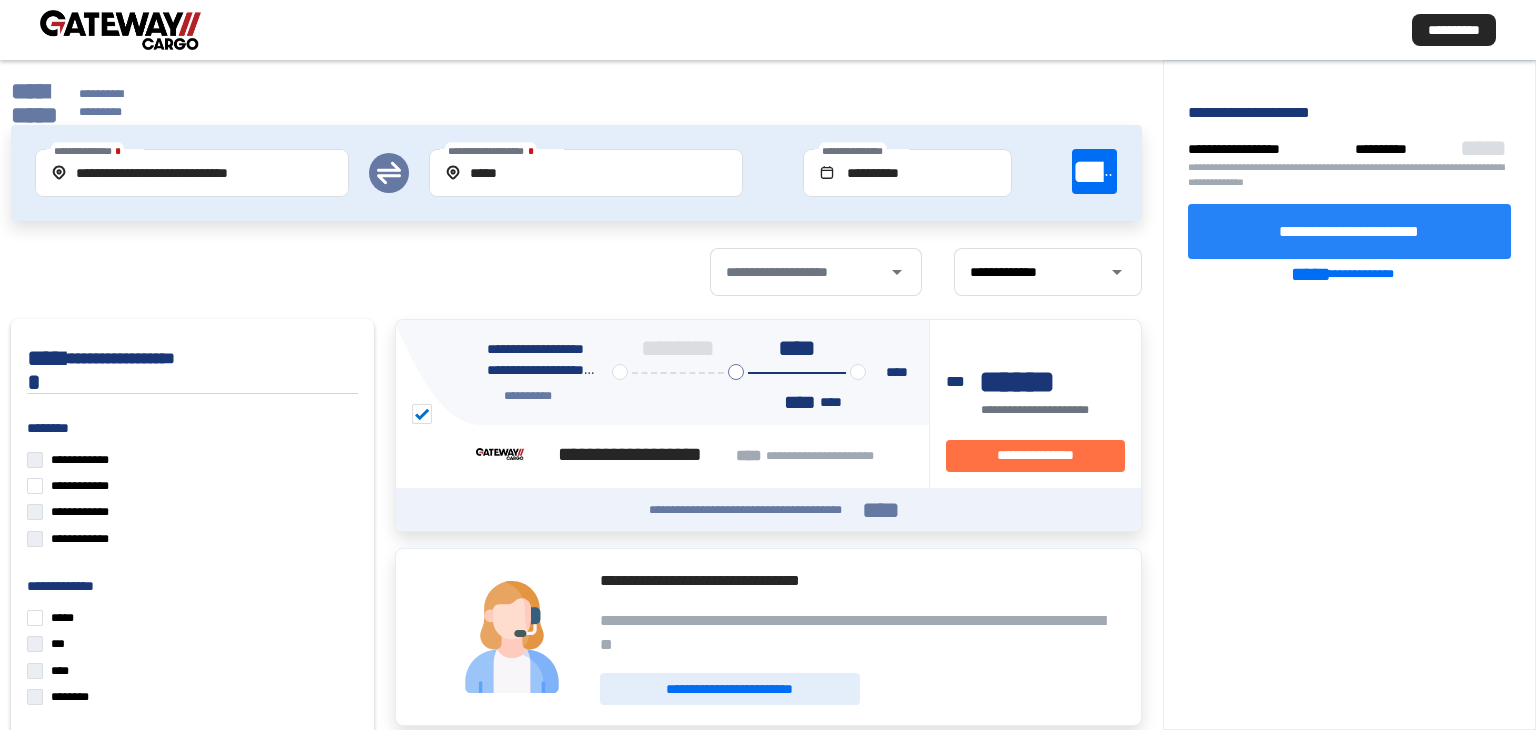 click on "**********" 